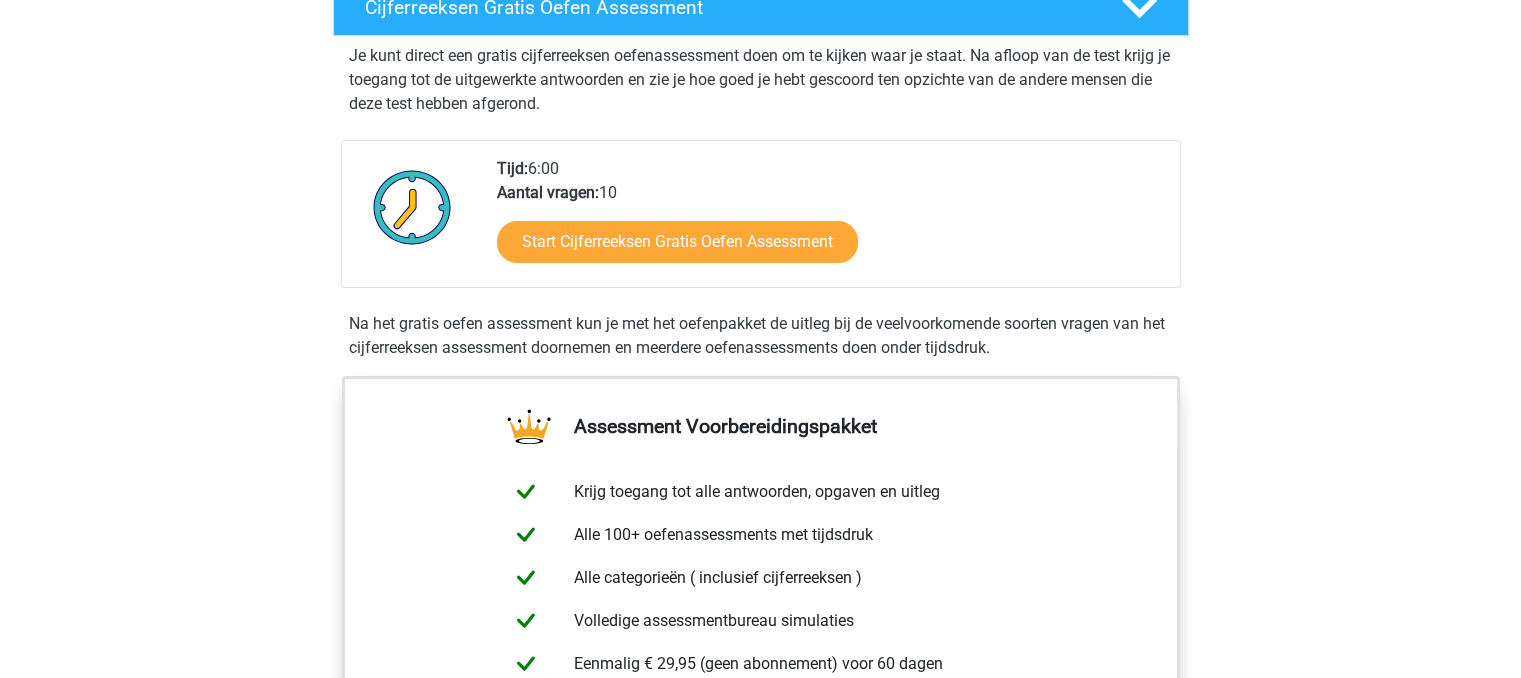 scroll, scrollTop: 367, scrollLeft: 0, axis: vertical 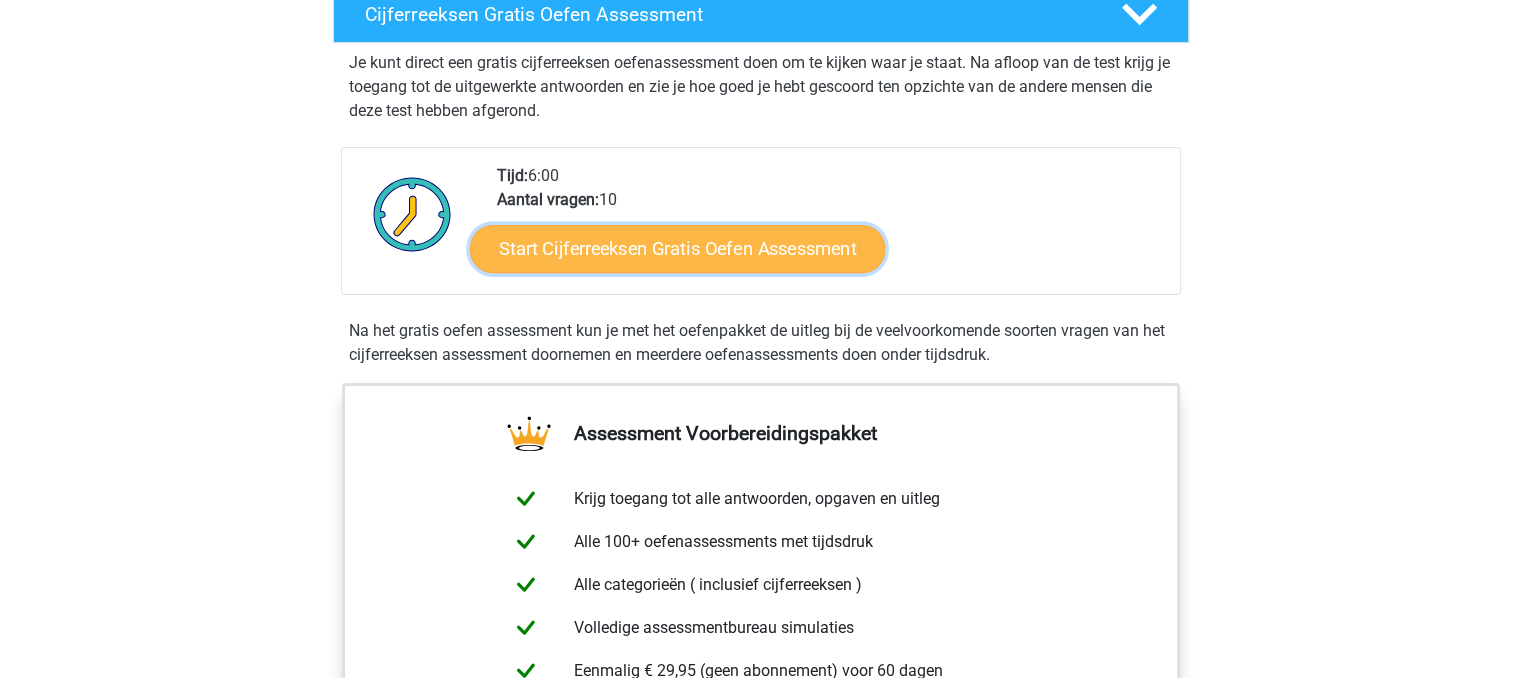 click on "Start Cijferreeksen
Gratis Oefen Assessment" at bounding box center (677, 248) 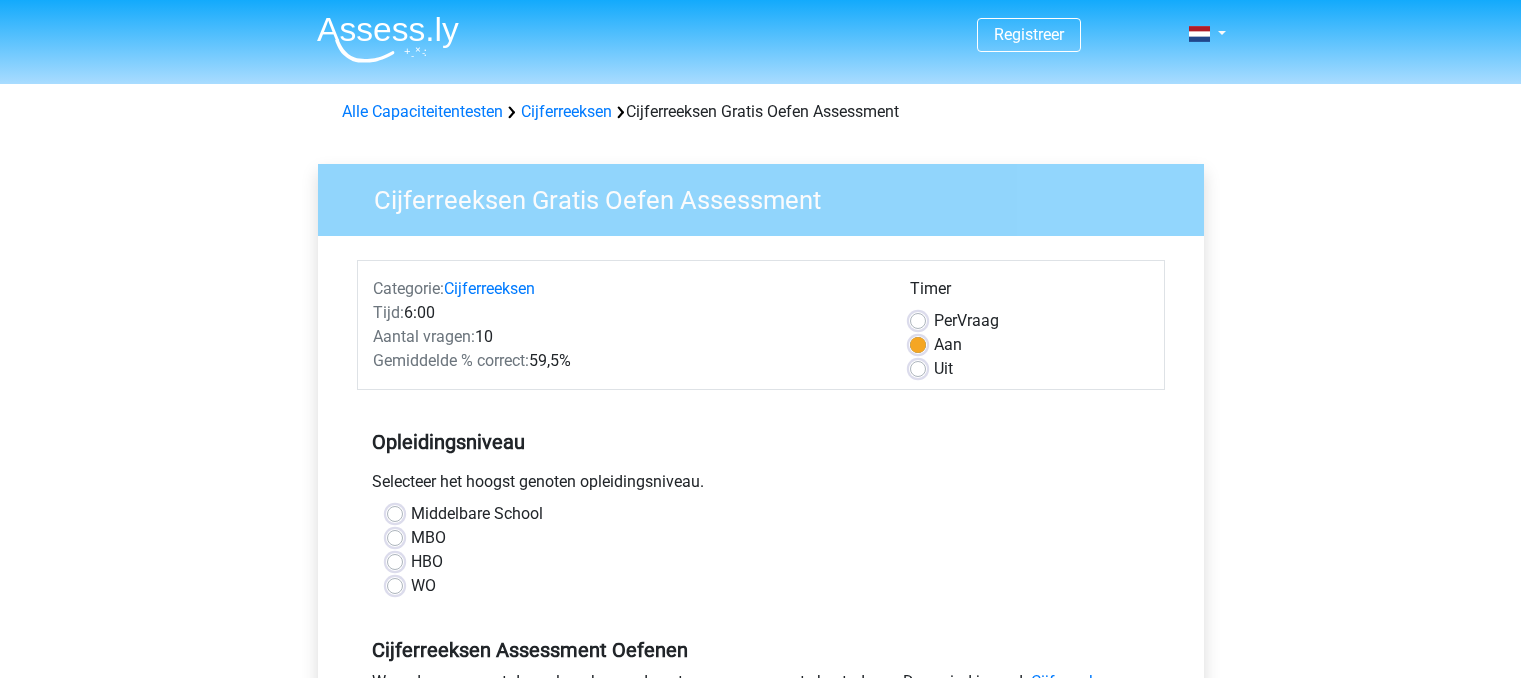 scroll, scrollTop: 0, scrollLeft: 0, axis: both 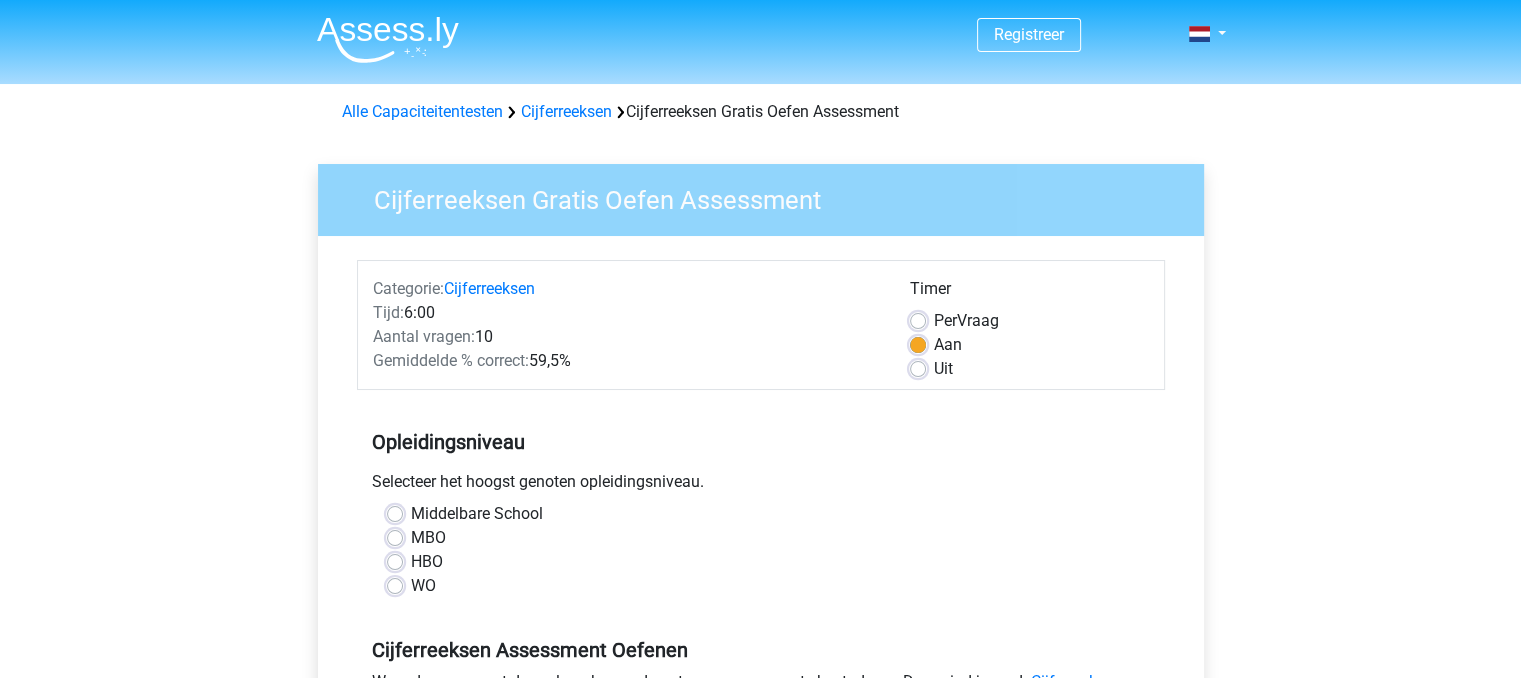 click on "Per  Vraag" at bounding box center [966, 321] 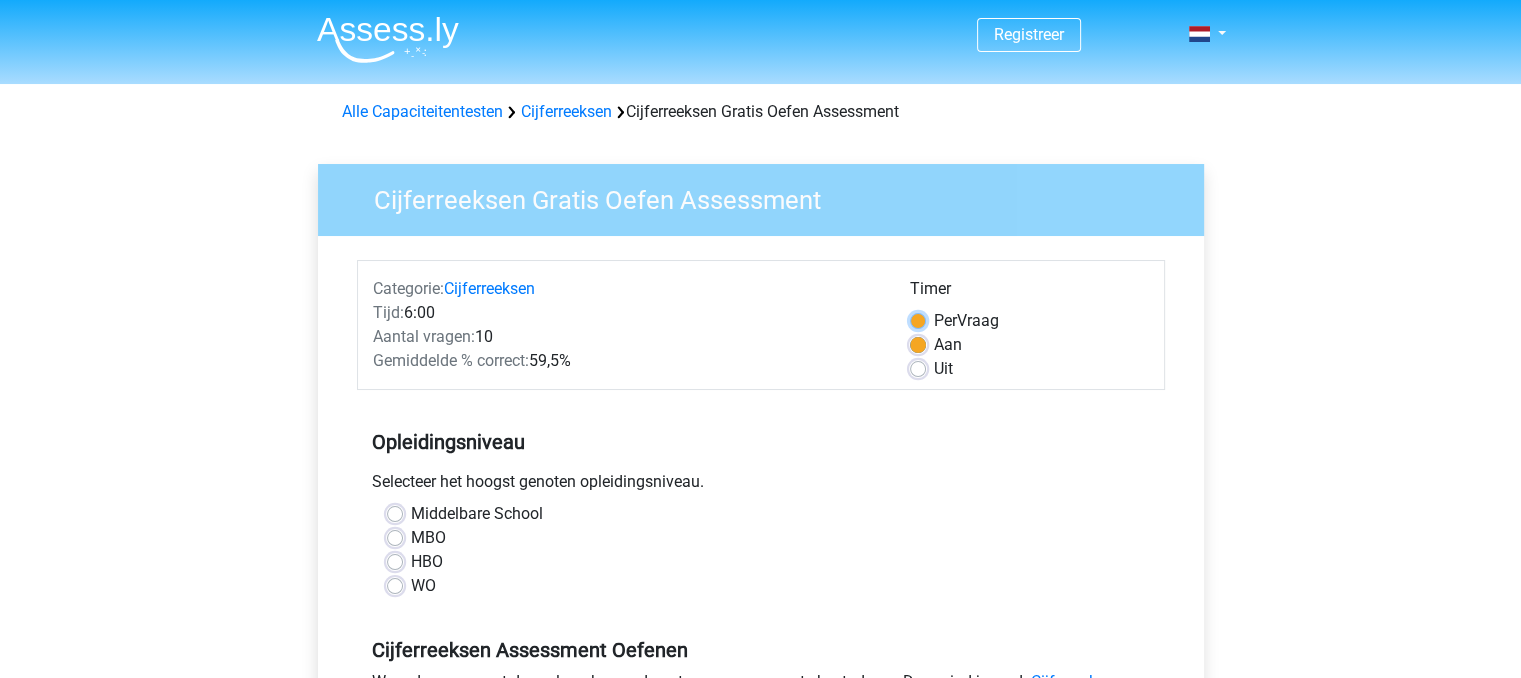 click on "Per  Vraag" at bounding box center (918, 319) 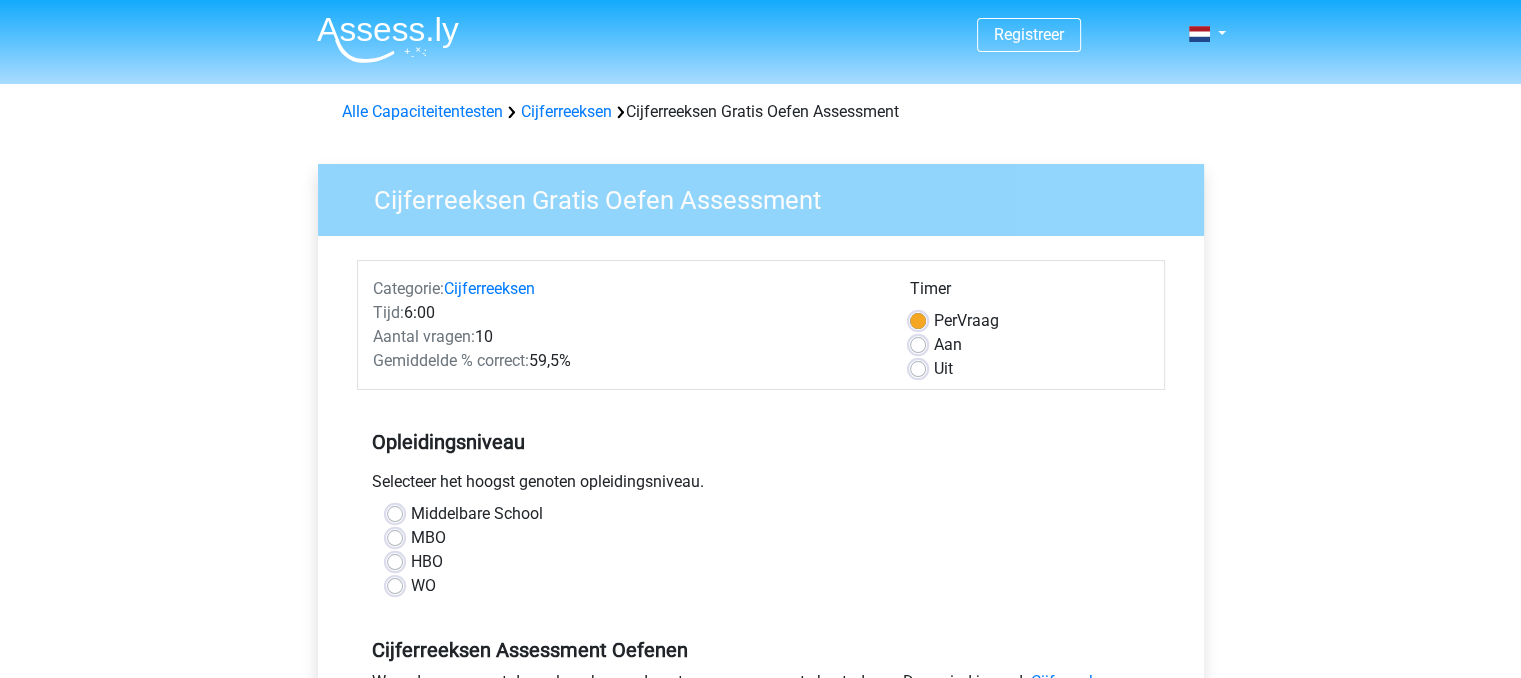 click on "Aan" at bounding box center (1029, 345) 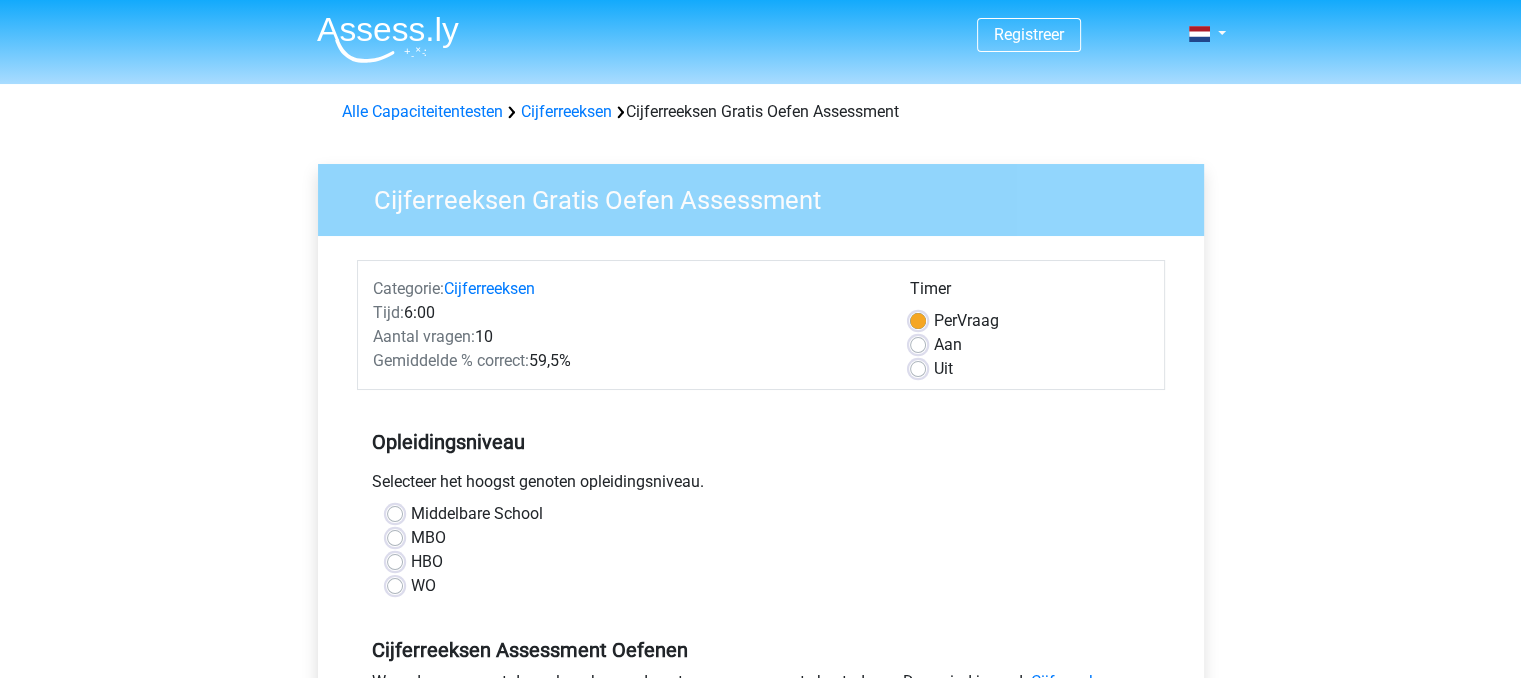 click on "Aan" at bounding box center [948, 345] 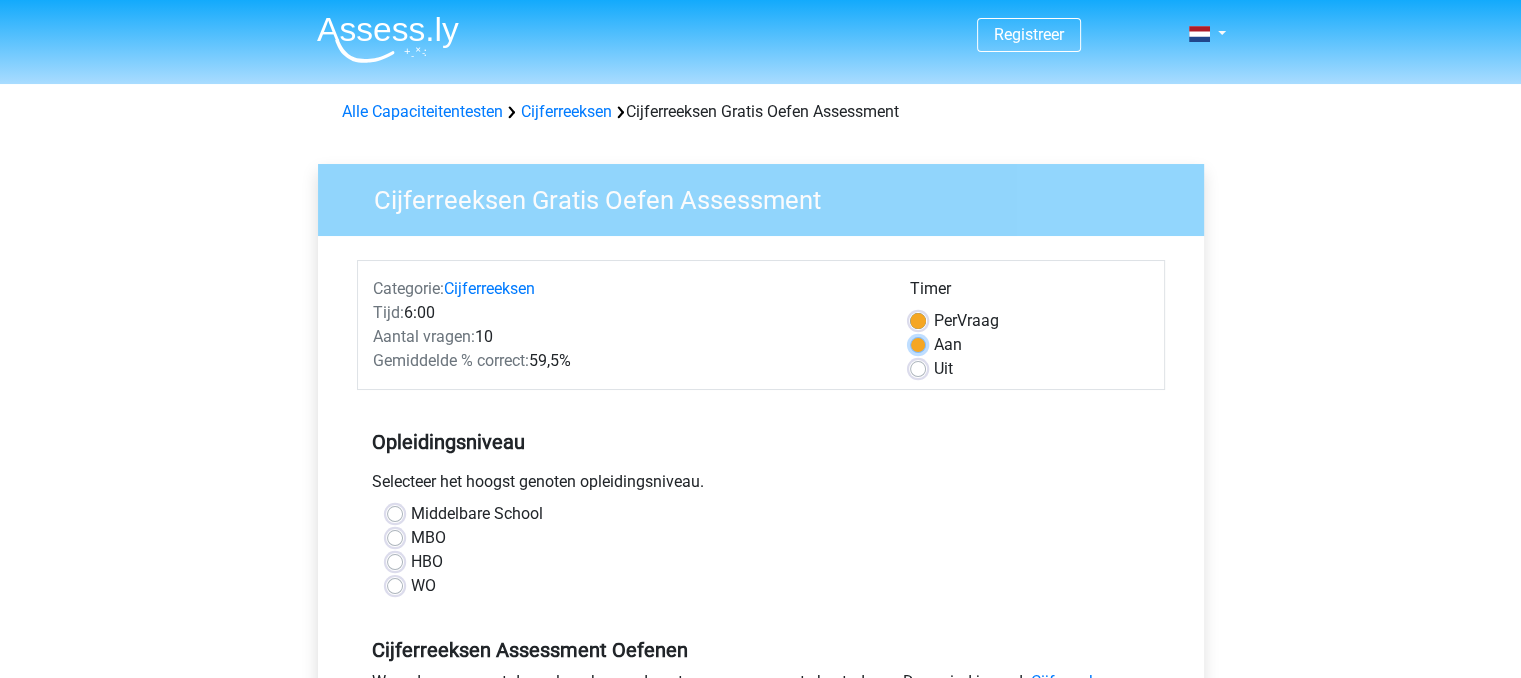 radio on "true" 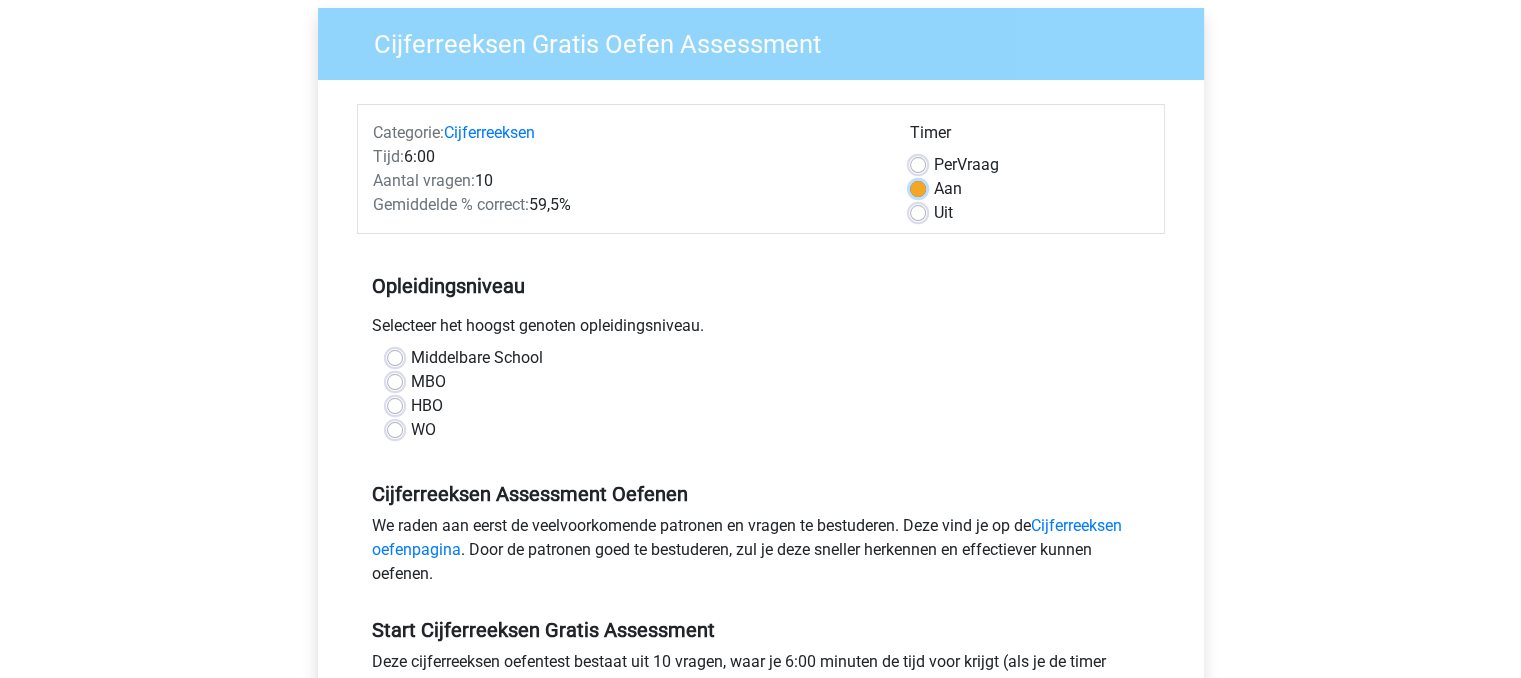 scroll, scrollTop: 164, scrollLeft: 0, axis: vertical 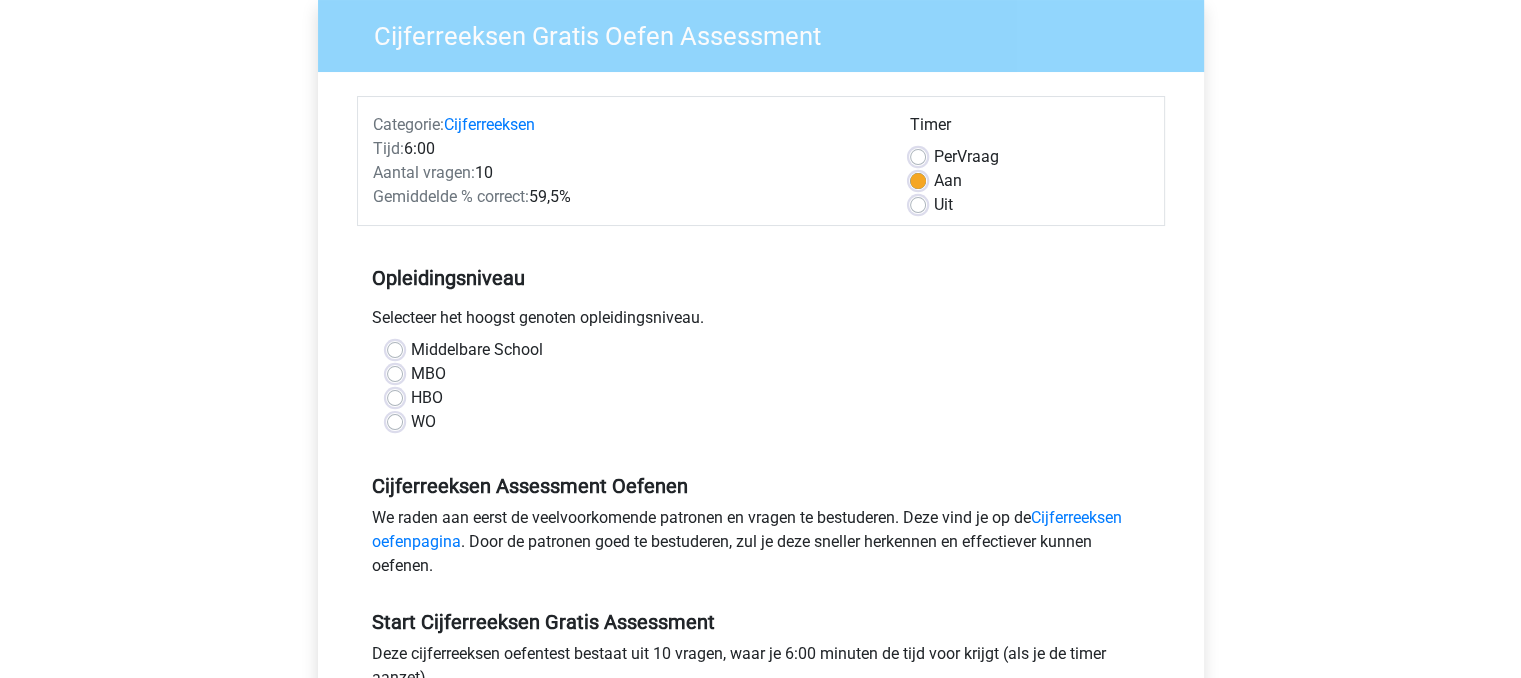 click on "MBO" at bounding box center (428, 374) 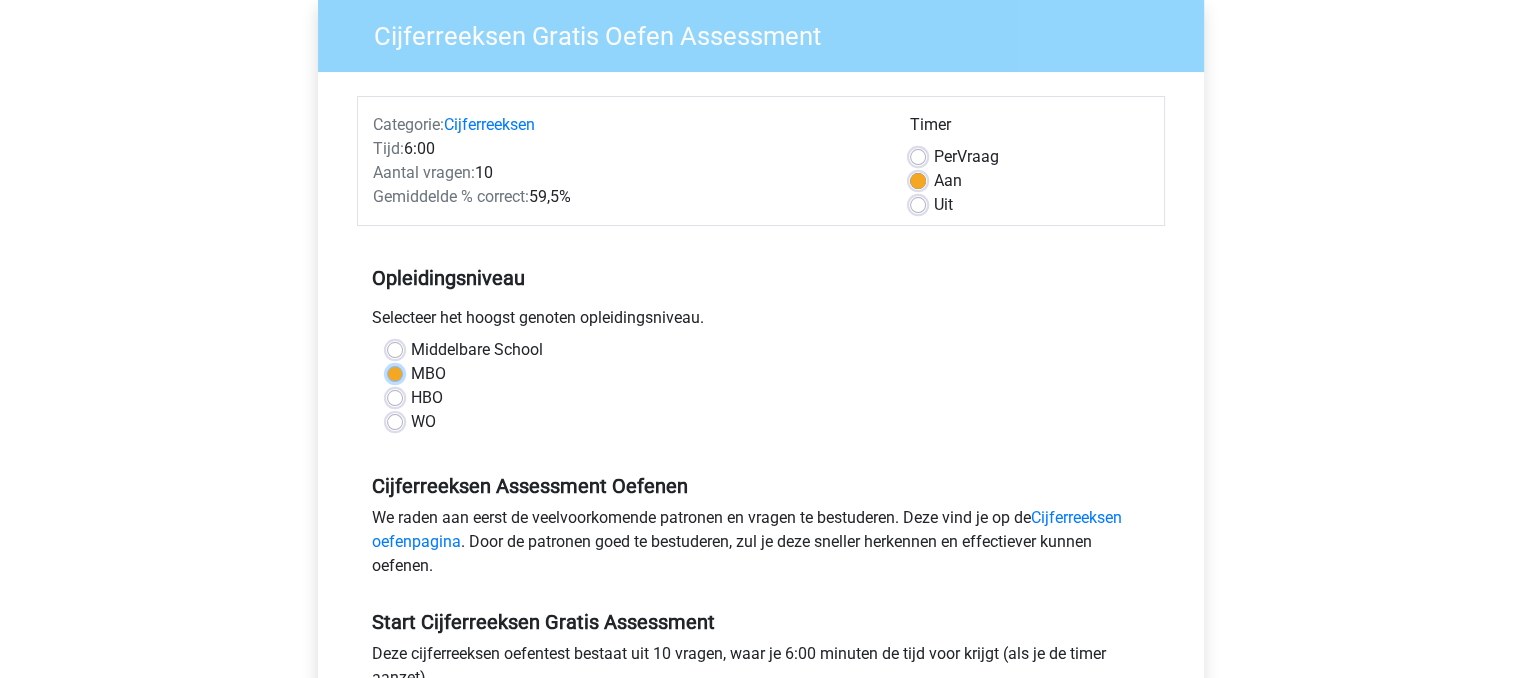 radio on "true" 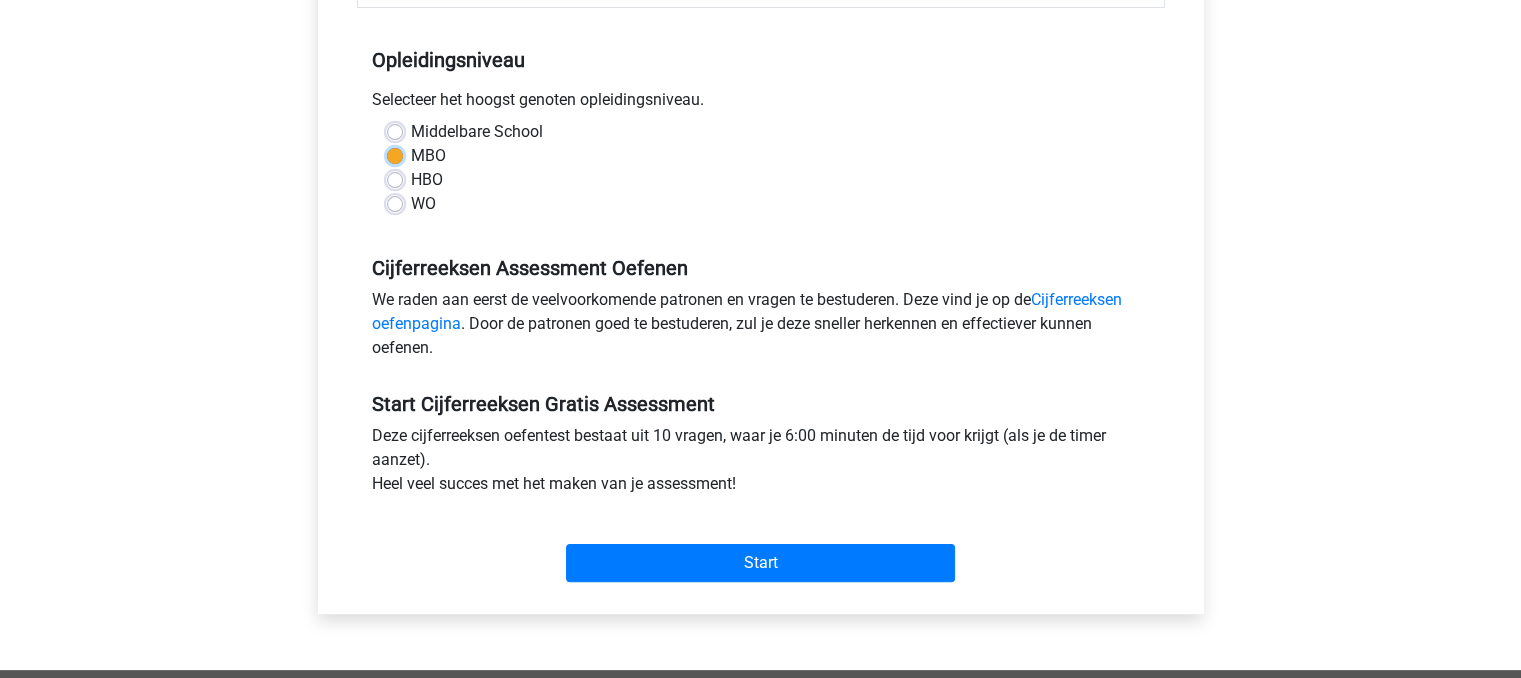 scroll, scrollTop: 372, scrollLeft: 0, axis: vertical 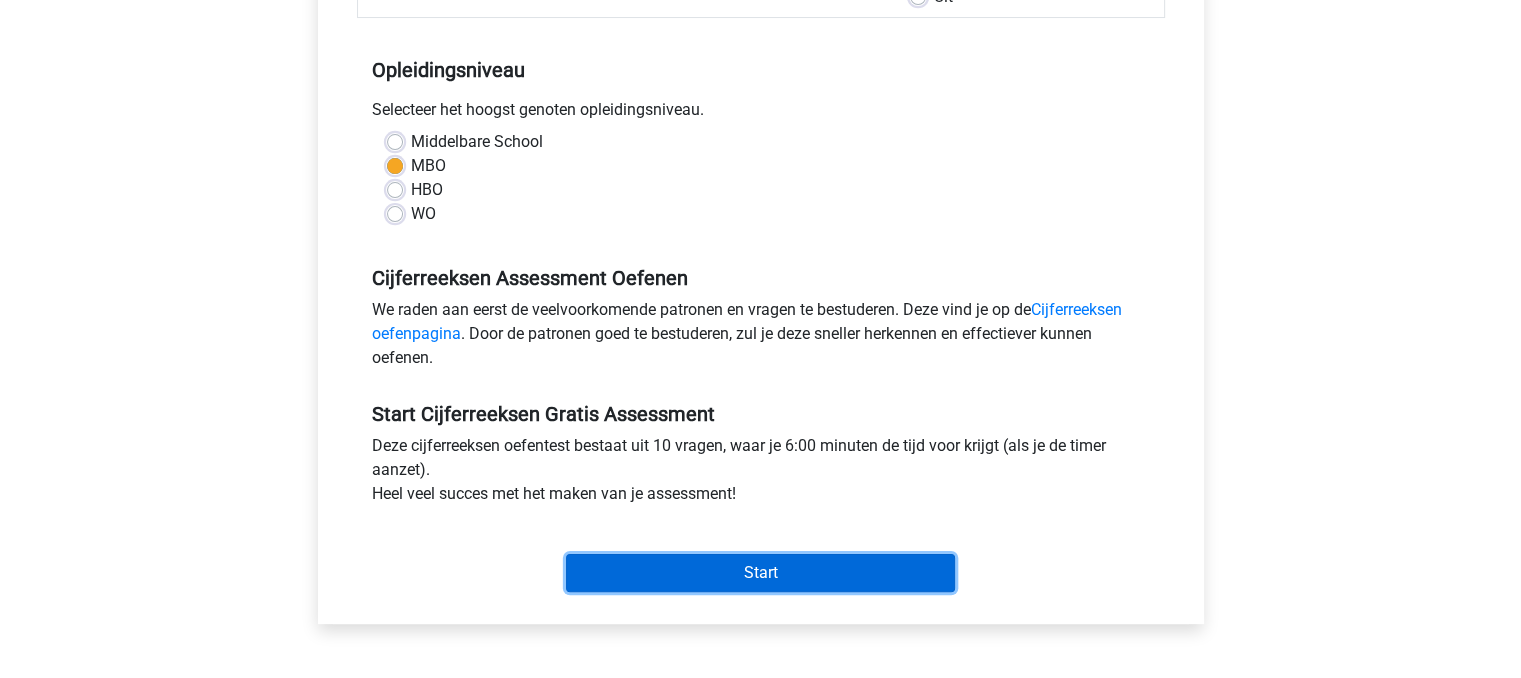click on "Start" at bounding box center [760, 573] 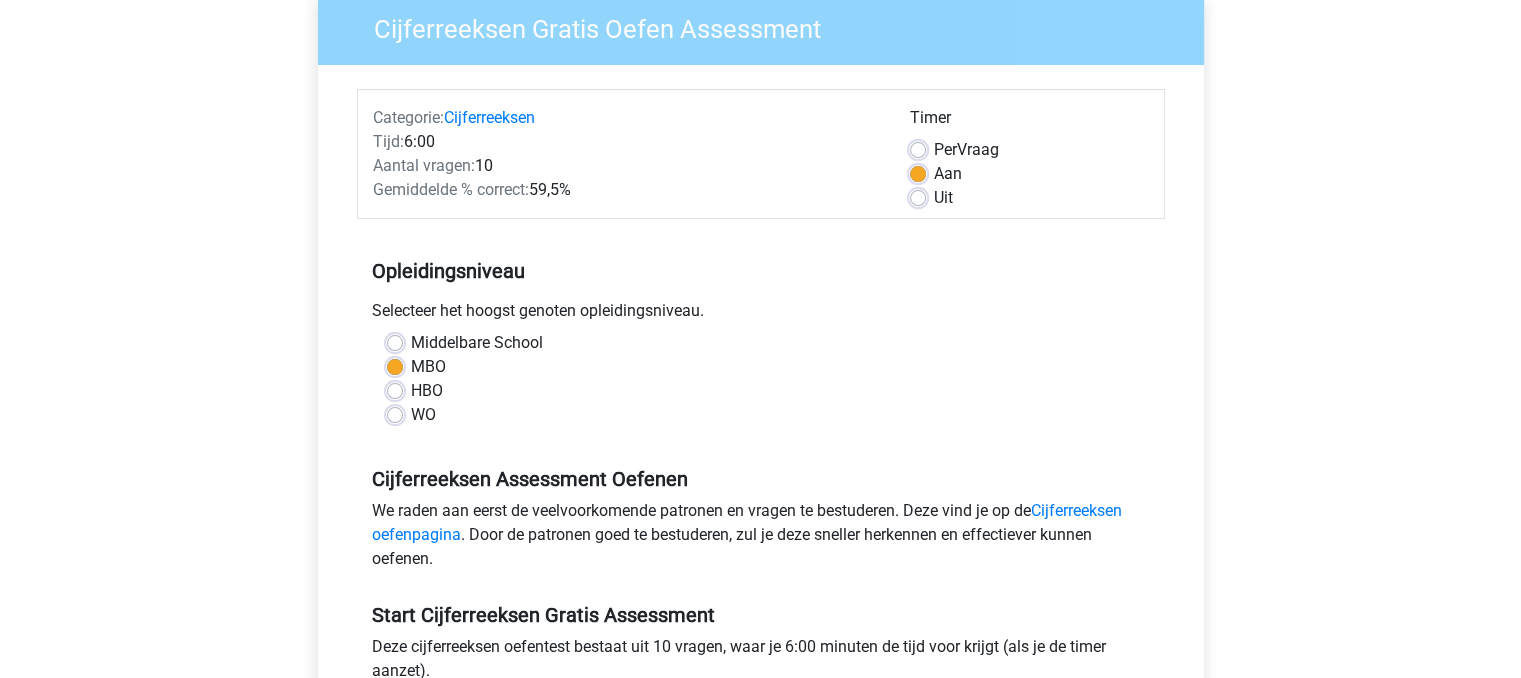 scroll, scrollTop: 168, scrollLeft: 0, axis: vertical 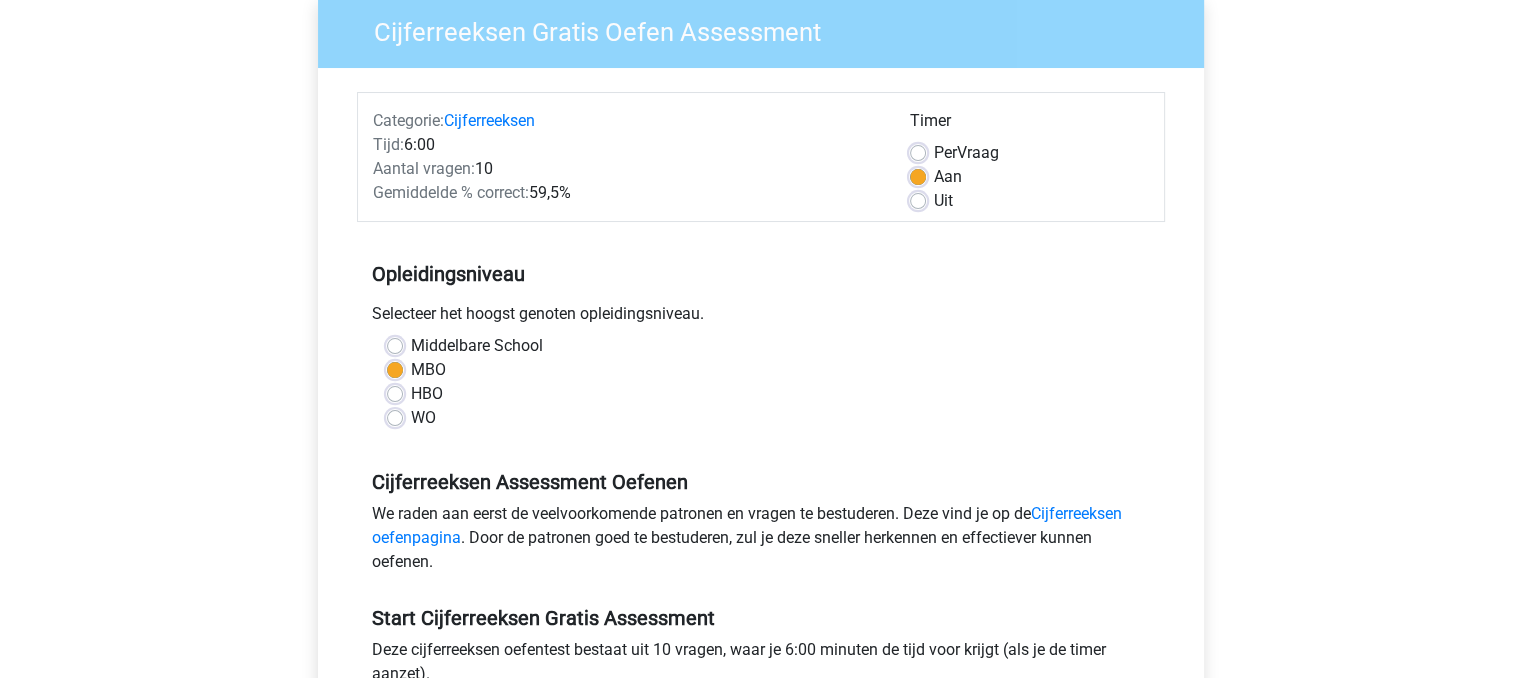 click on "Uit" at bounding box center (943, 201) 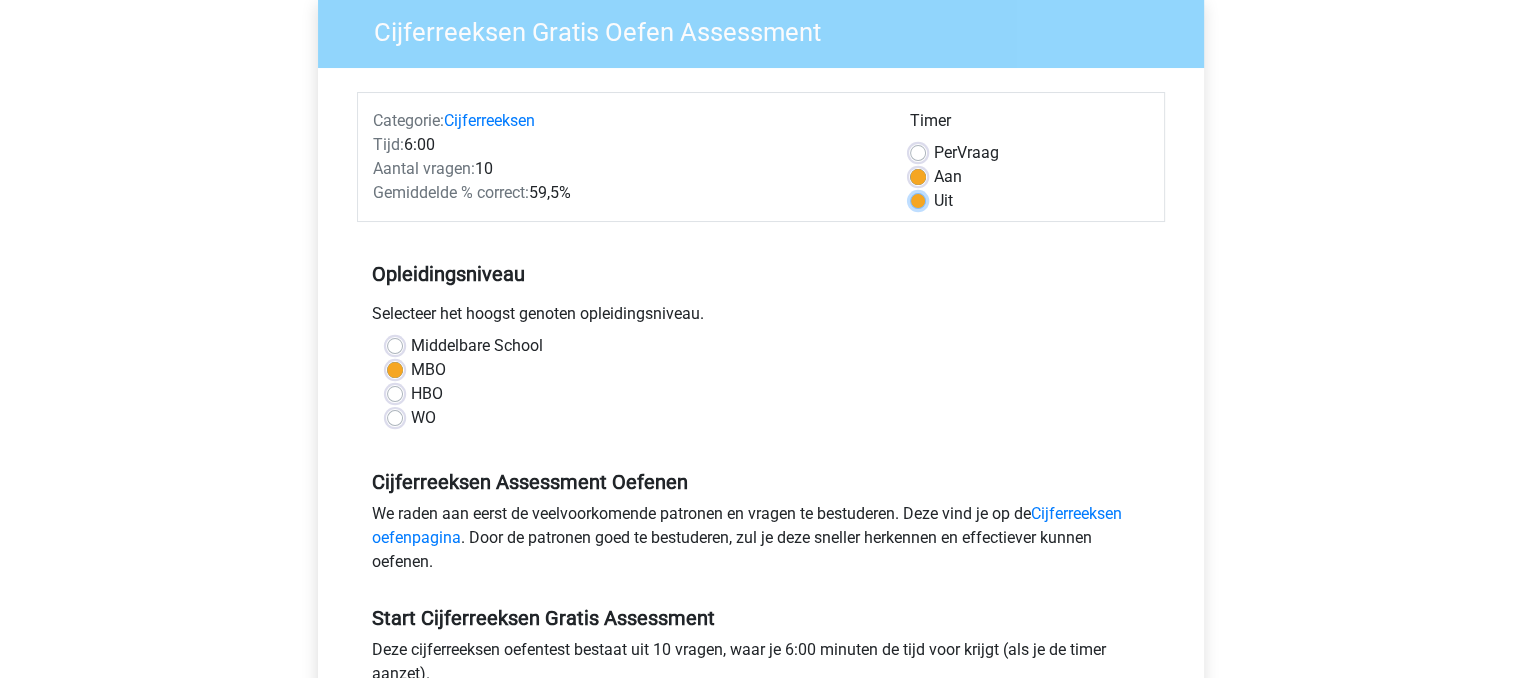 radio on "true" 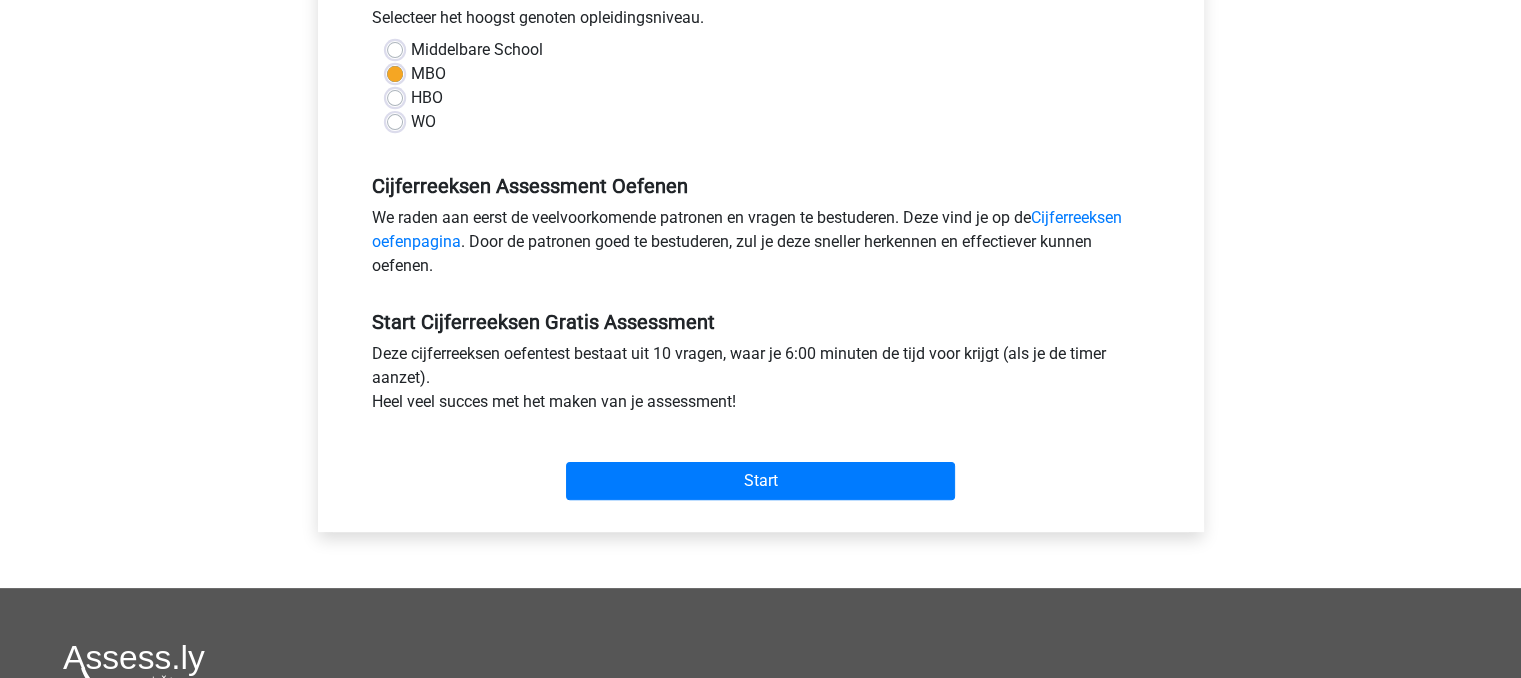 scroll, scrollTop: 476, scrollLeft: 0, axis: vertical 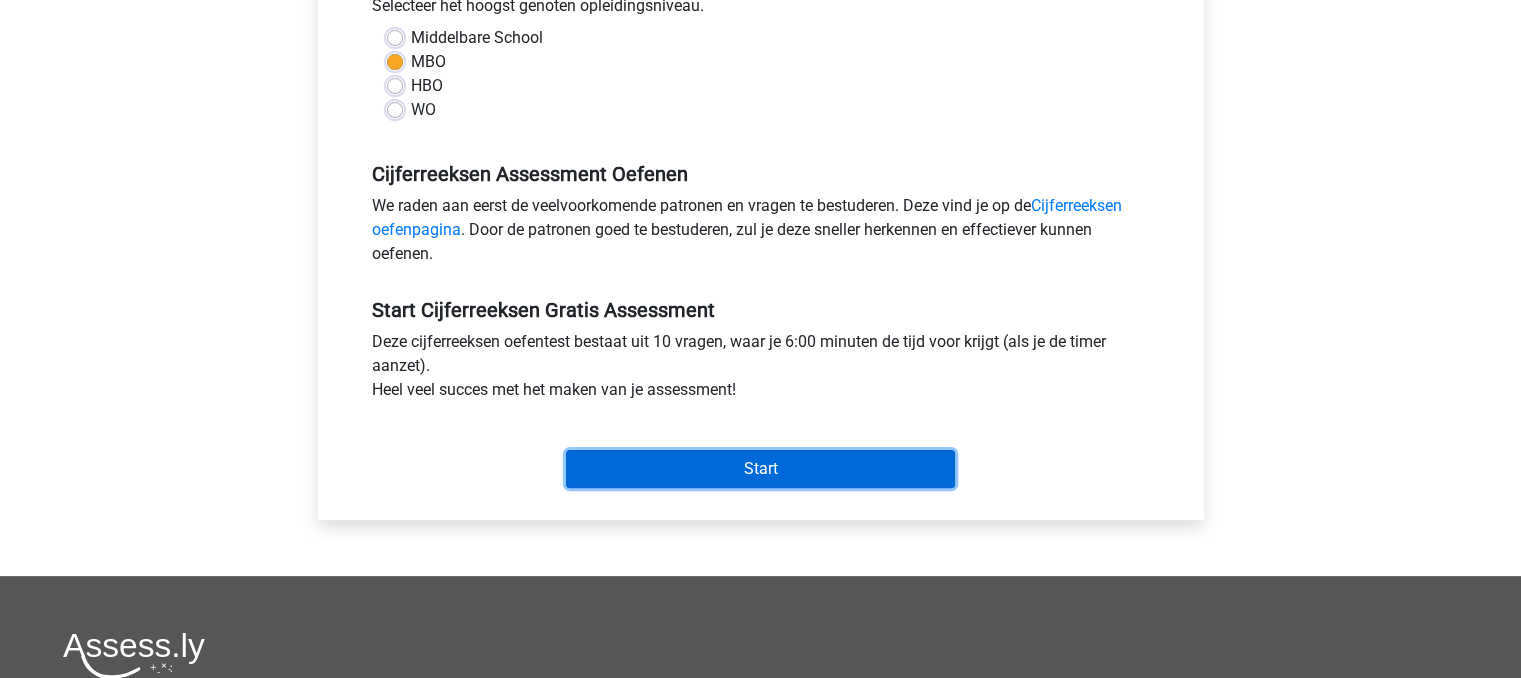 click on "Start" at bounding box center (760, 469) 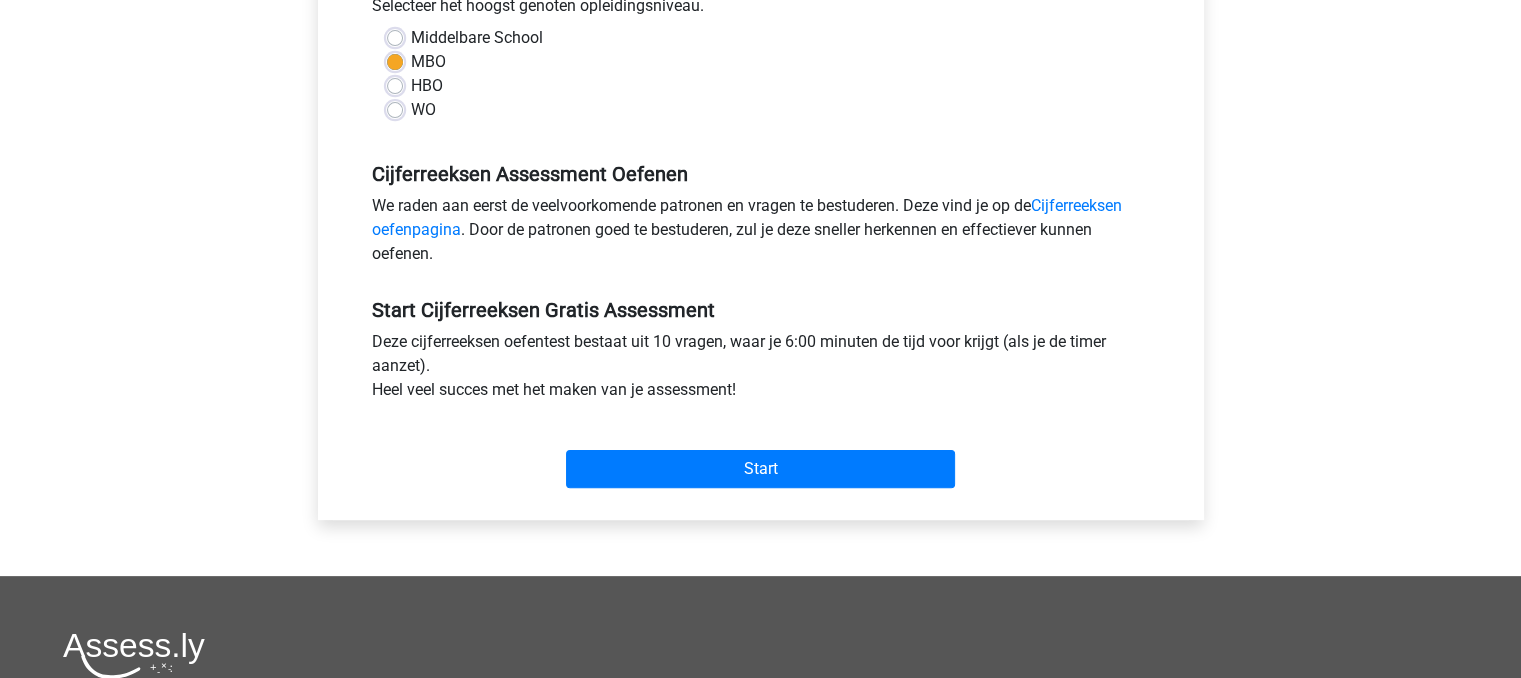 scroll, scrollTop: 330, scrollLeft: 0, axis: vertical 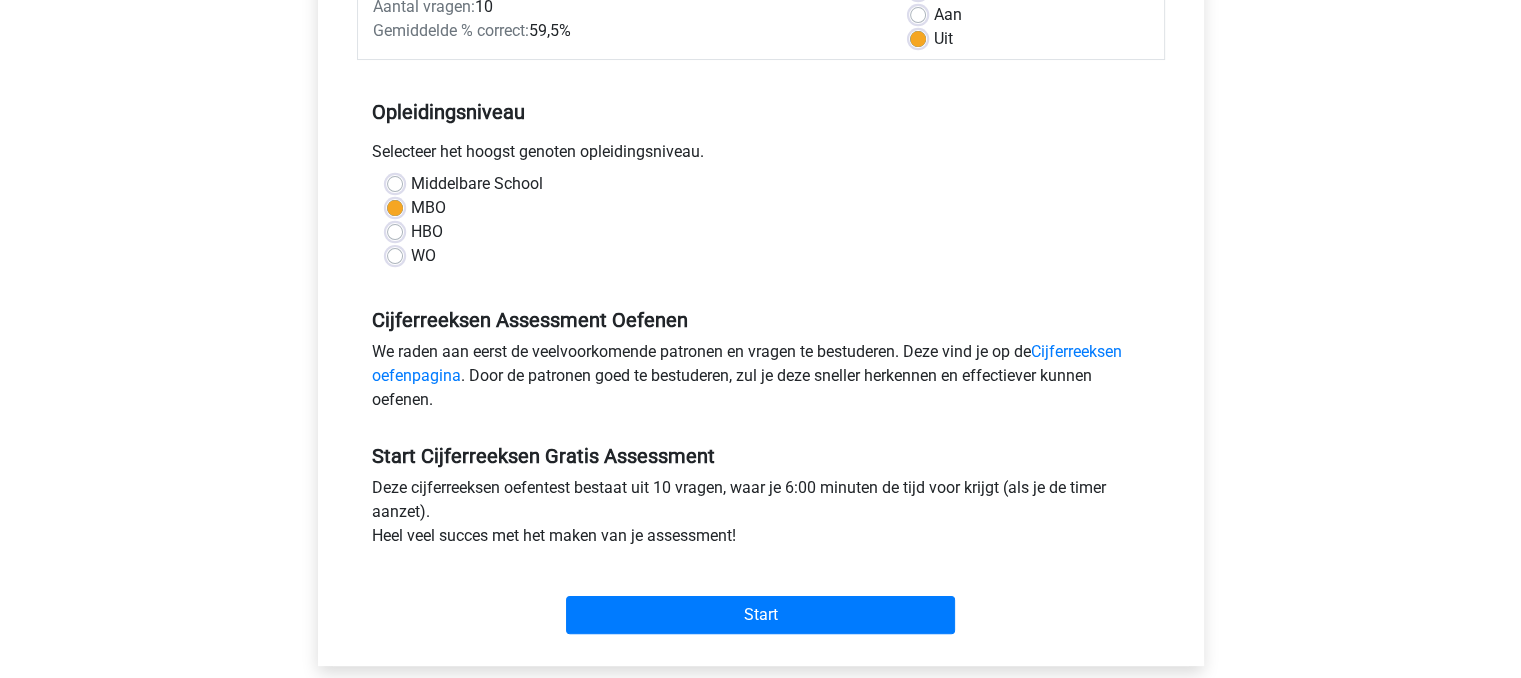 click on "Start" at bounding box center [761, 599] 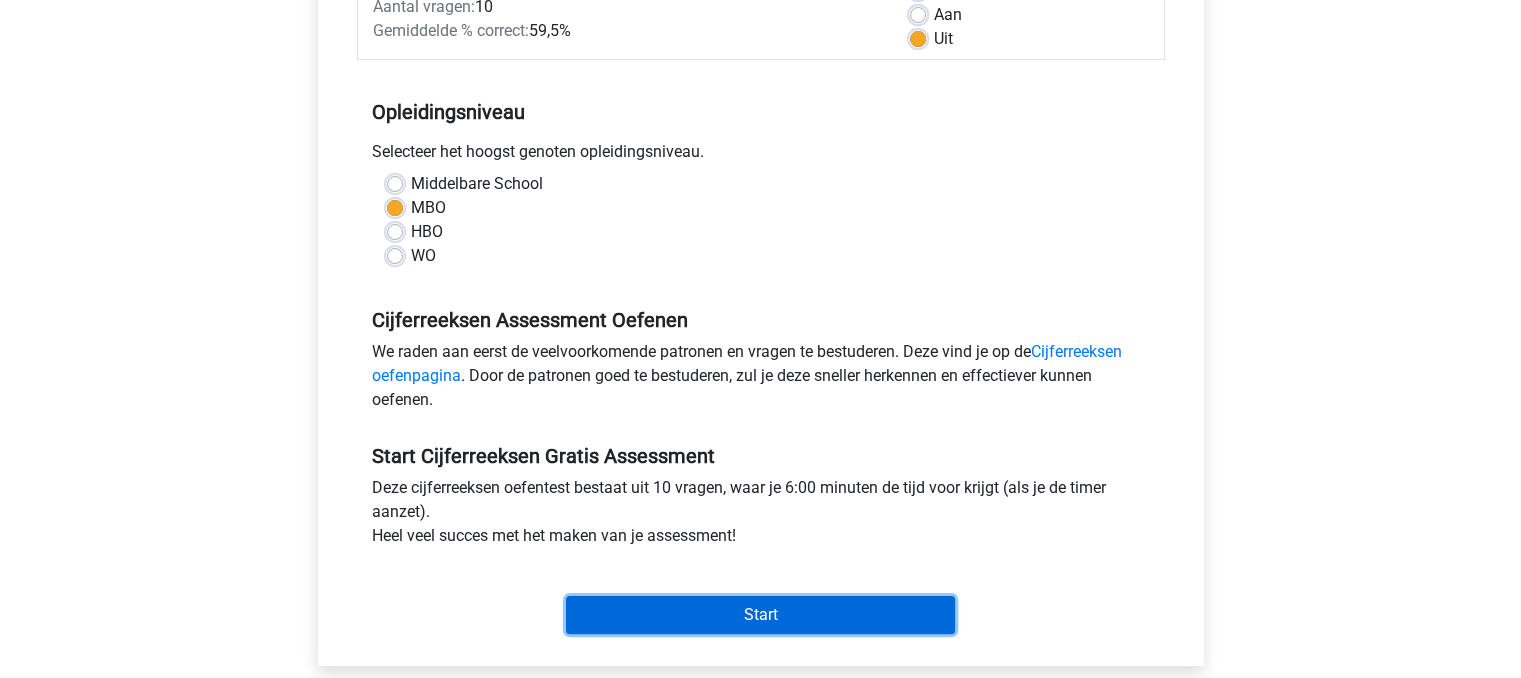 click on "Start" at bounding box center [760, 615] 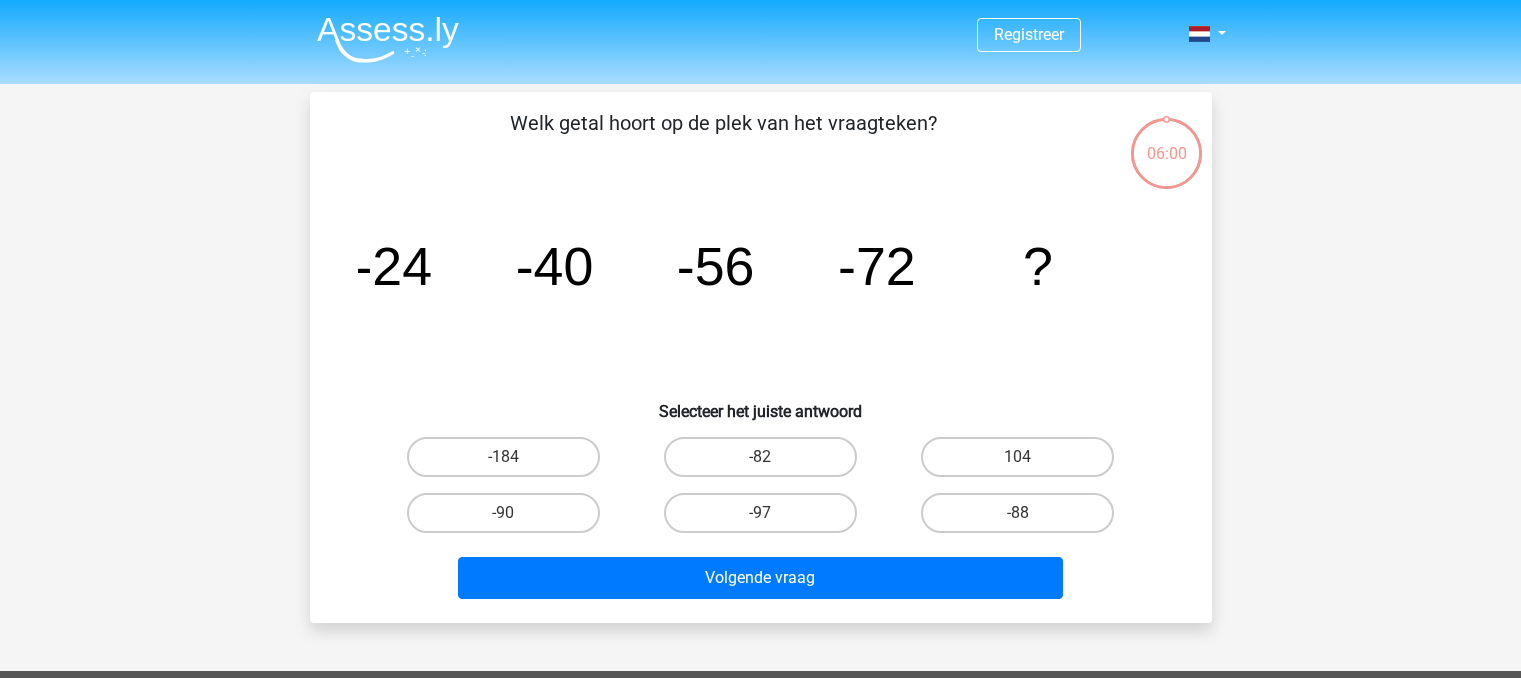 scroll, scrollTop: 0, scrollLeft: 0, axis: both 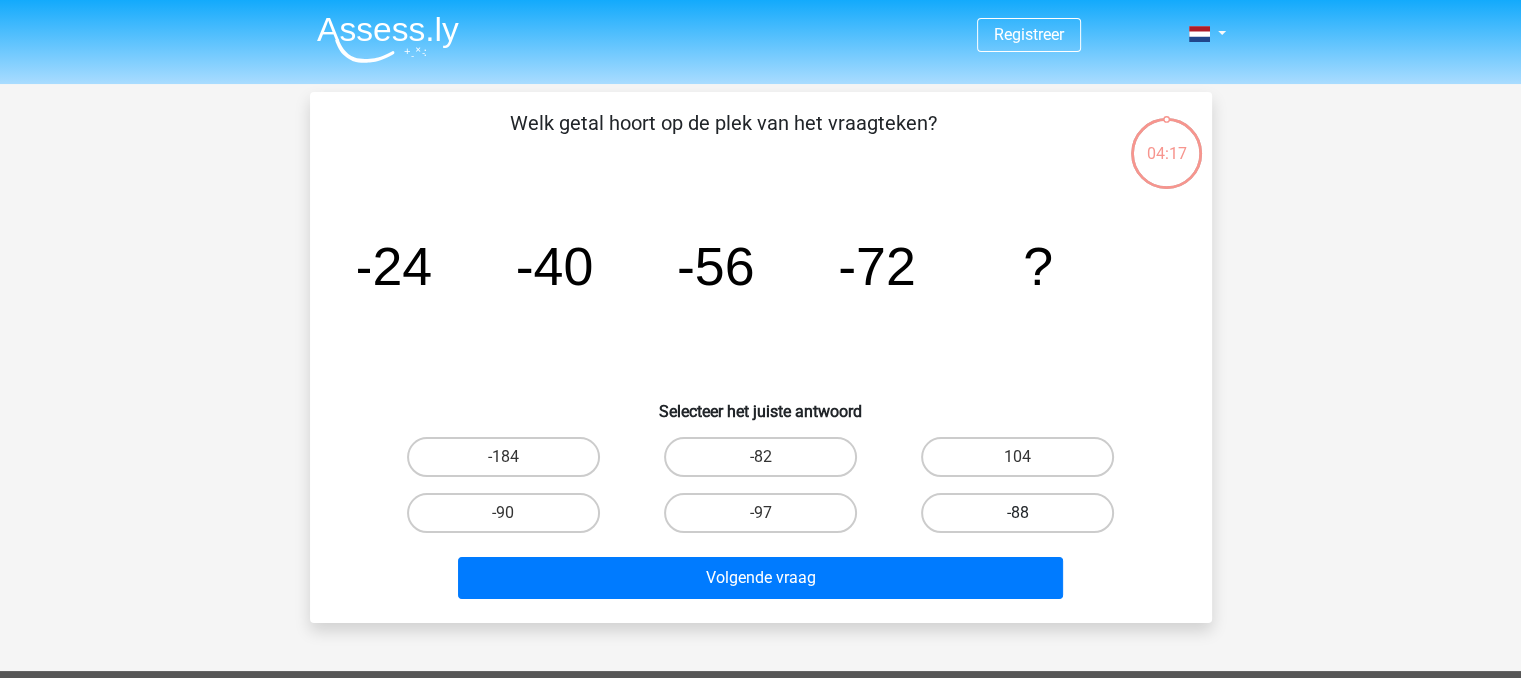 click on "-88" at bounding box center [1017, 513] 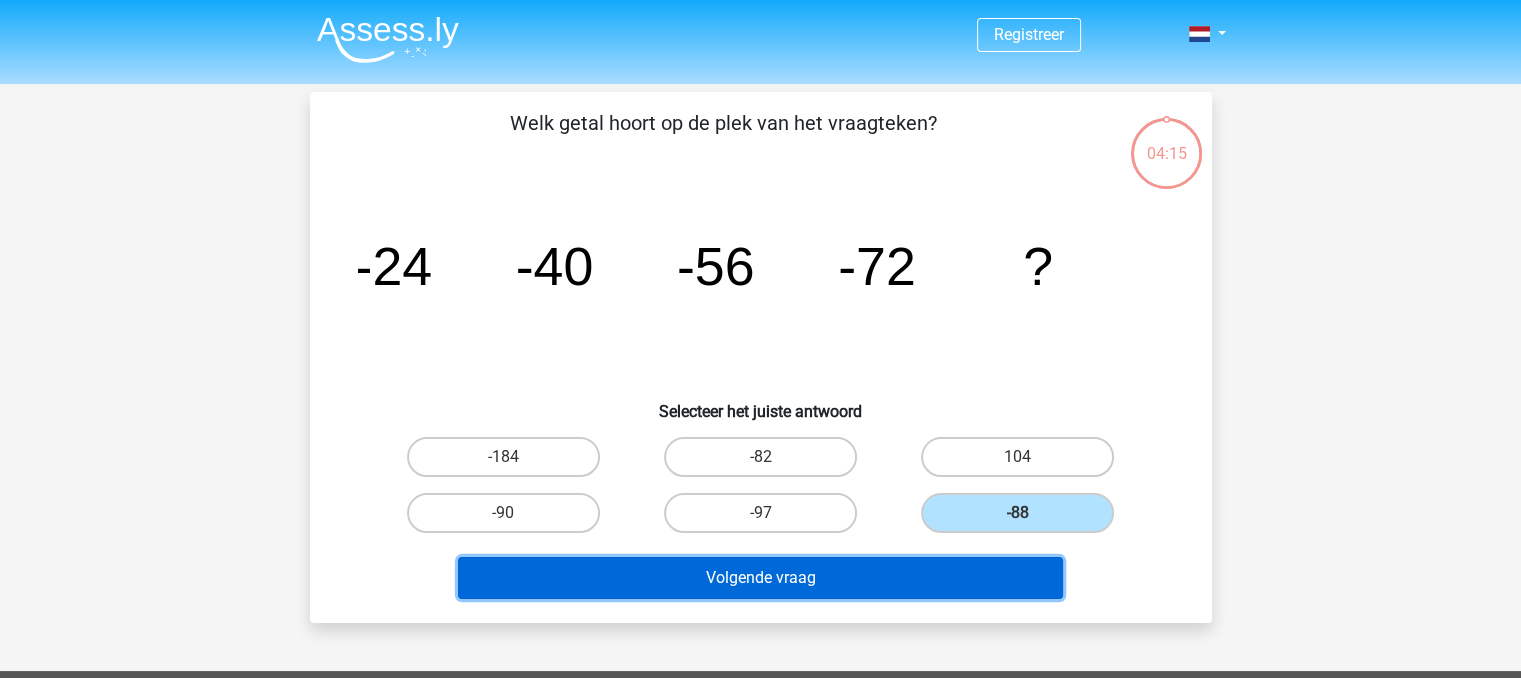 click on "Volgende vraag" at bounding box center [760, 578] 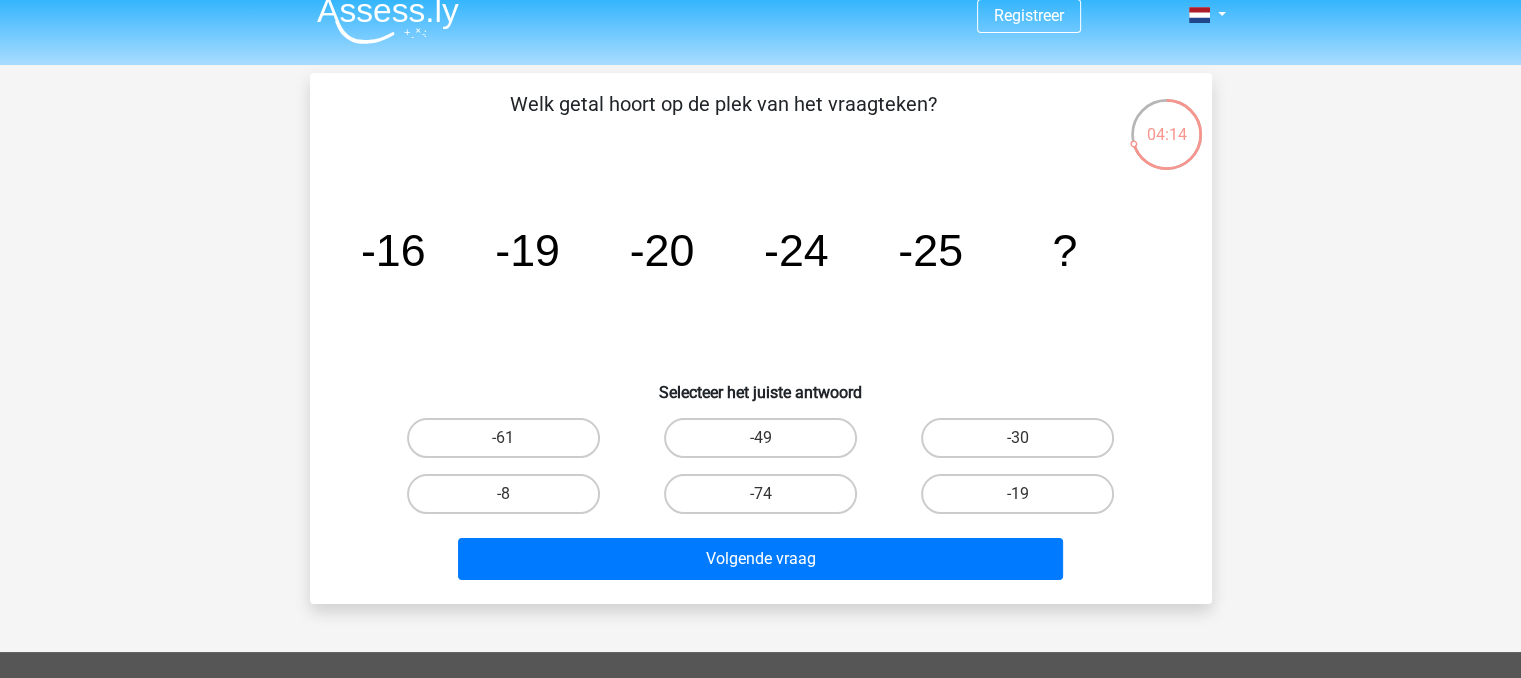 scroll, scrollTop: 18, scrollLeft: 0, axis: vertical 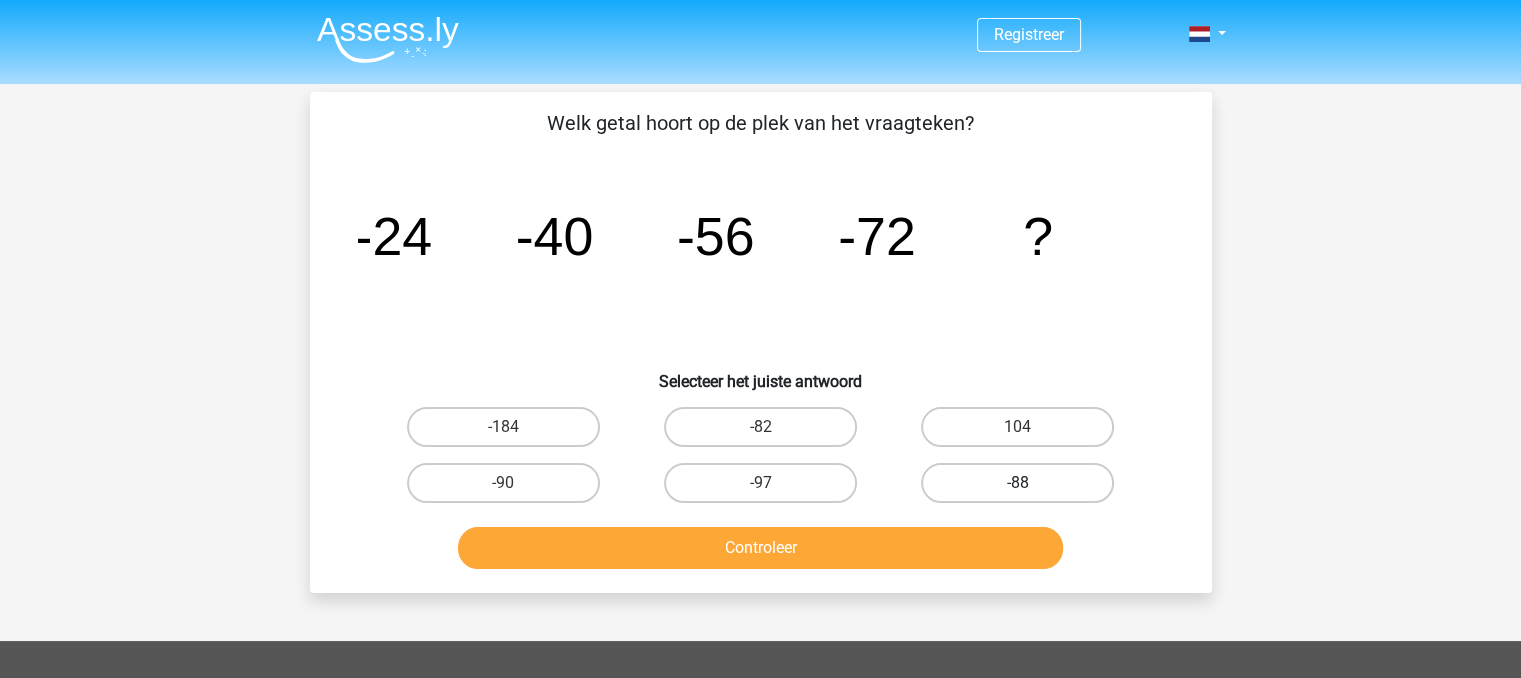 click on "-88" at bounding box center (1017, 483) 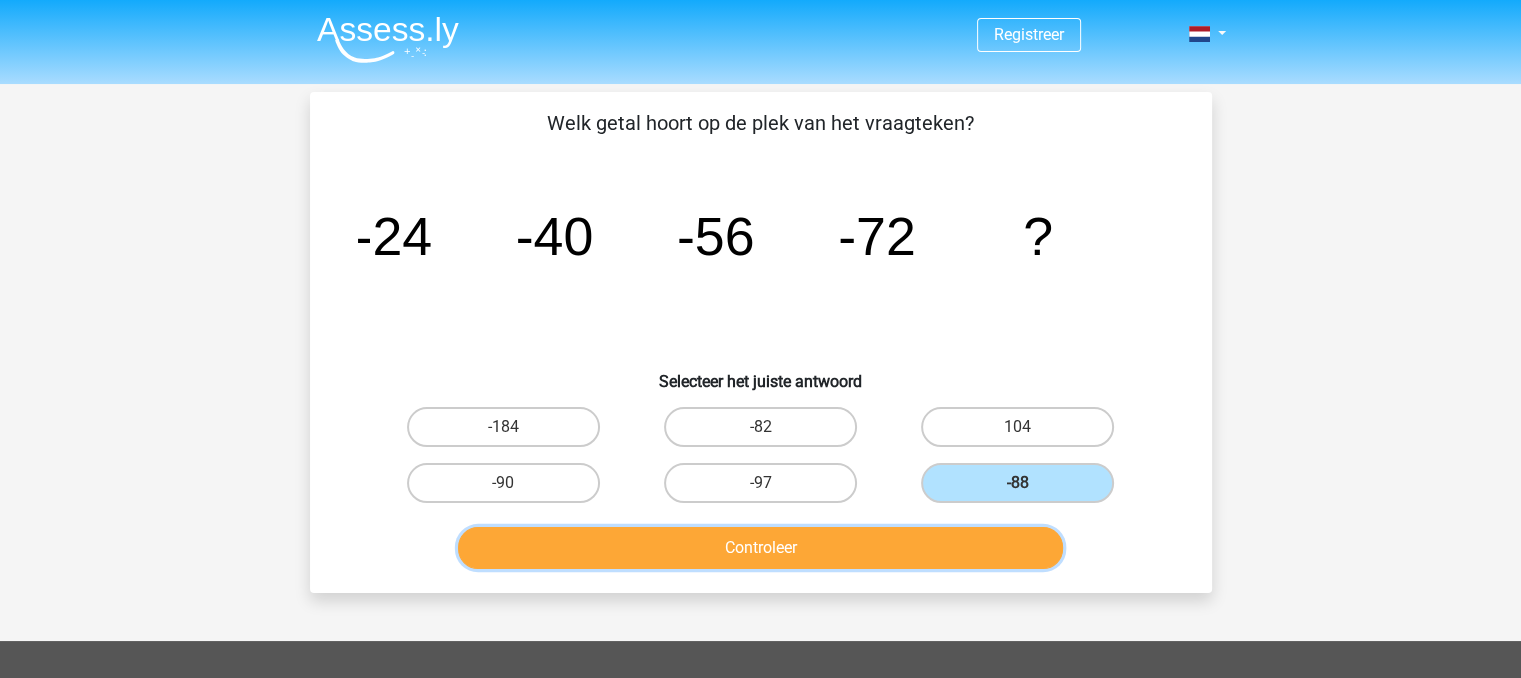 click on "Controleer" at bounding box center [760, 548] 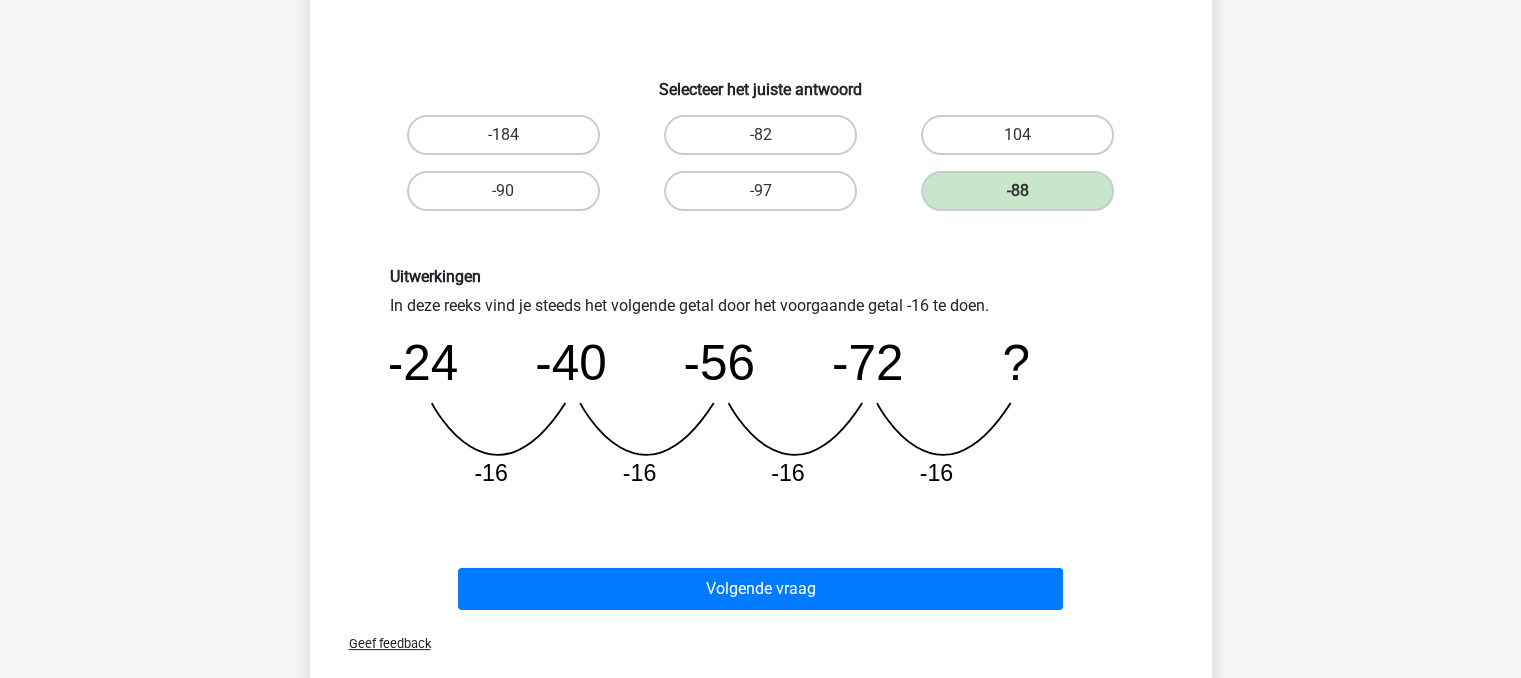 scroll, scrollTop: 288, scrollLeft: 0, axis: vertical 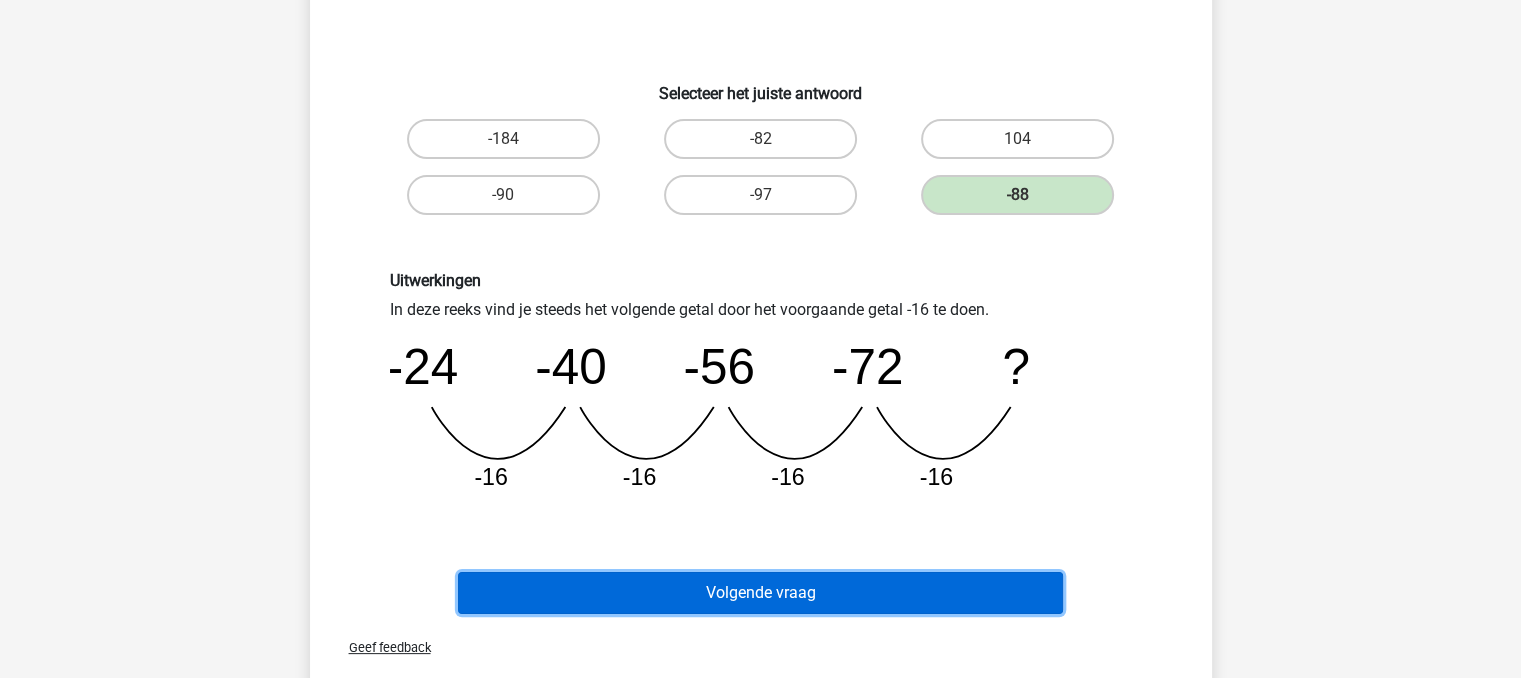 click on "Volgende vraag" at bounding box center (760, 593) 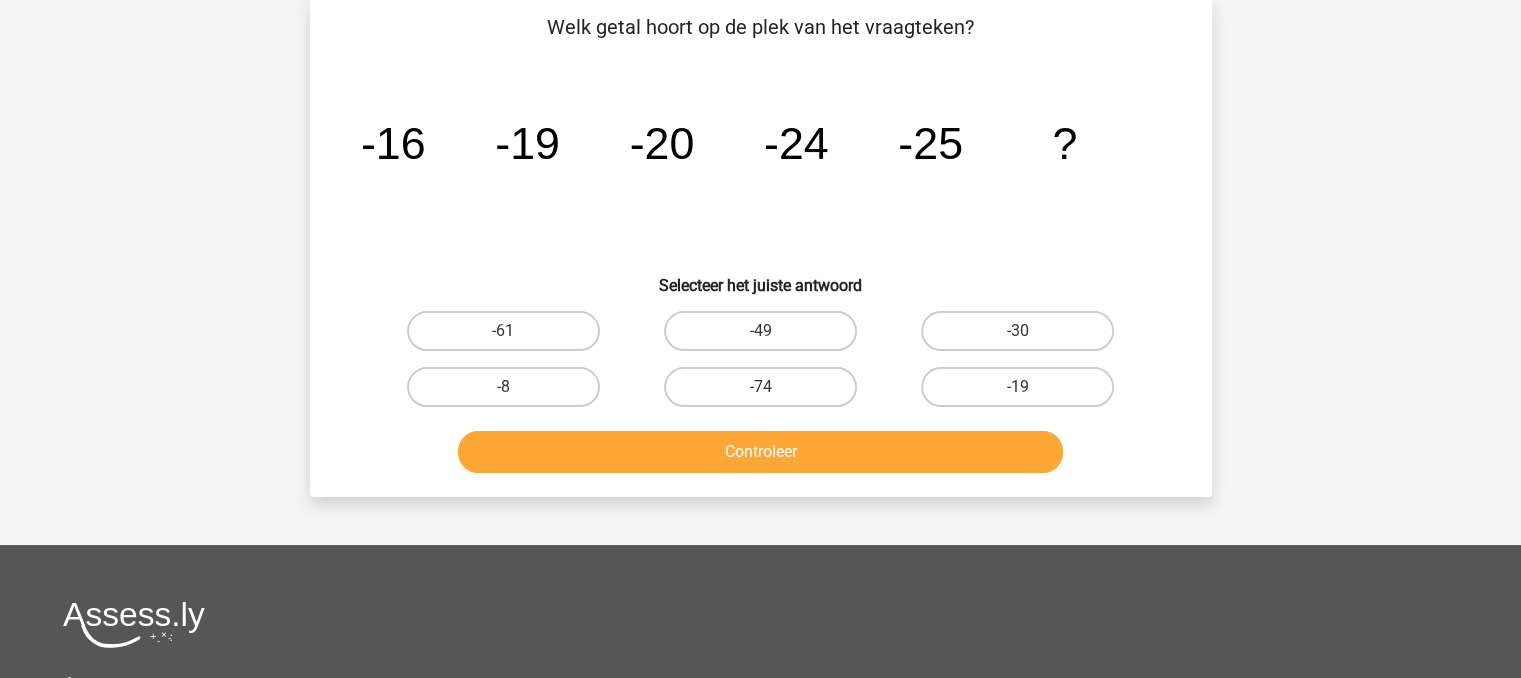 scroll, scrollTop: 92, scrollLeft: 0, axis: vertical 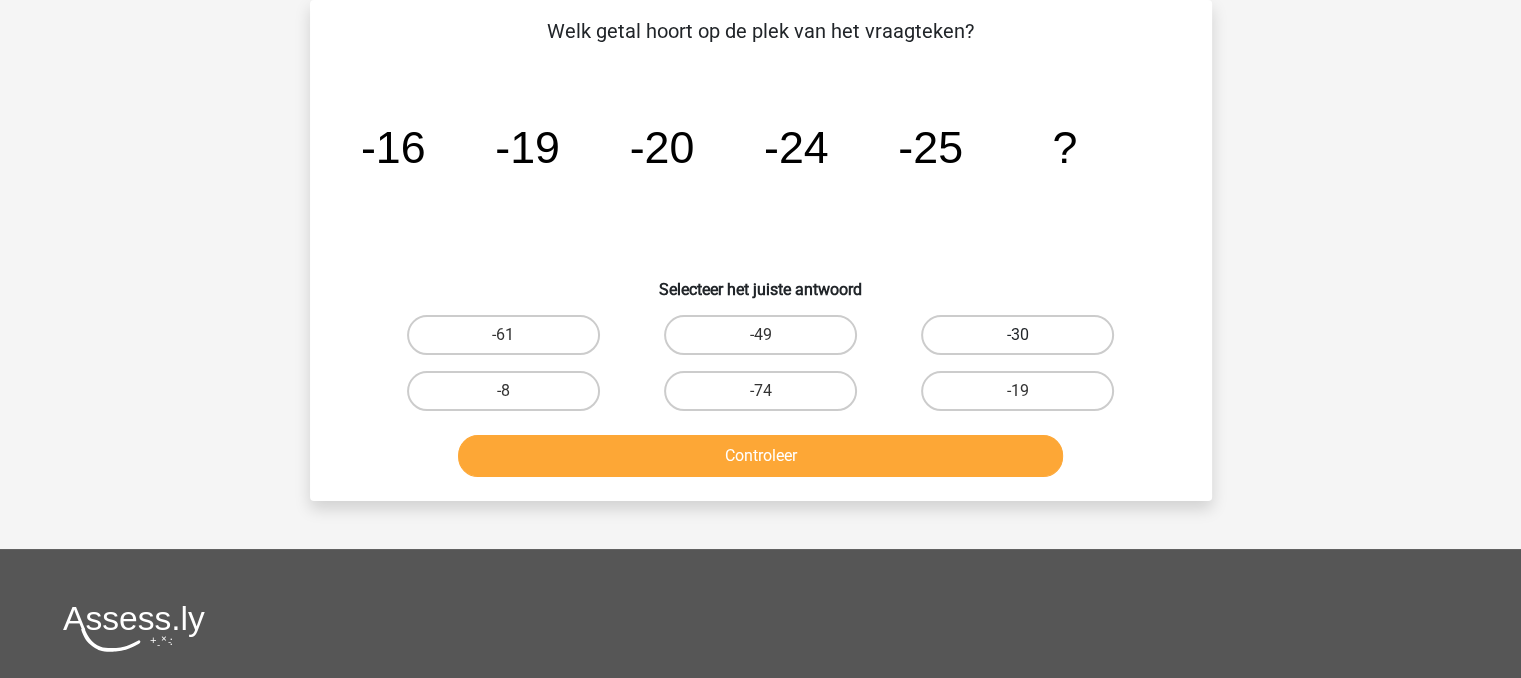 click on "-30" at bounding box center (1017, 335) 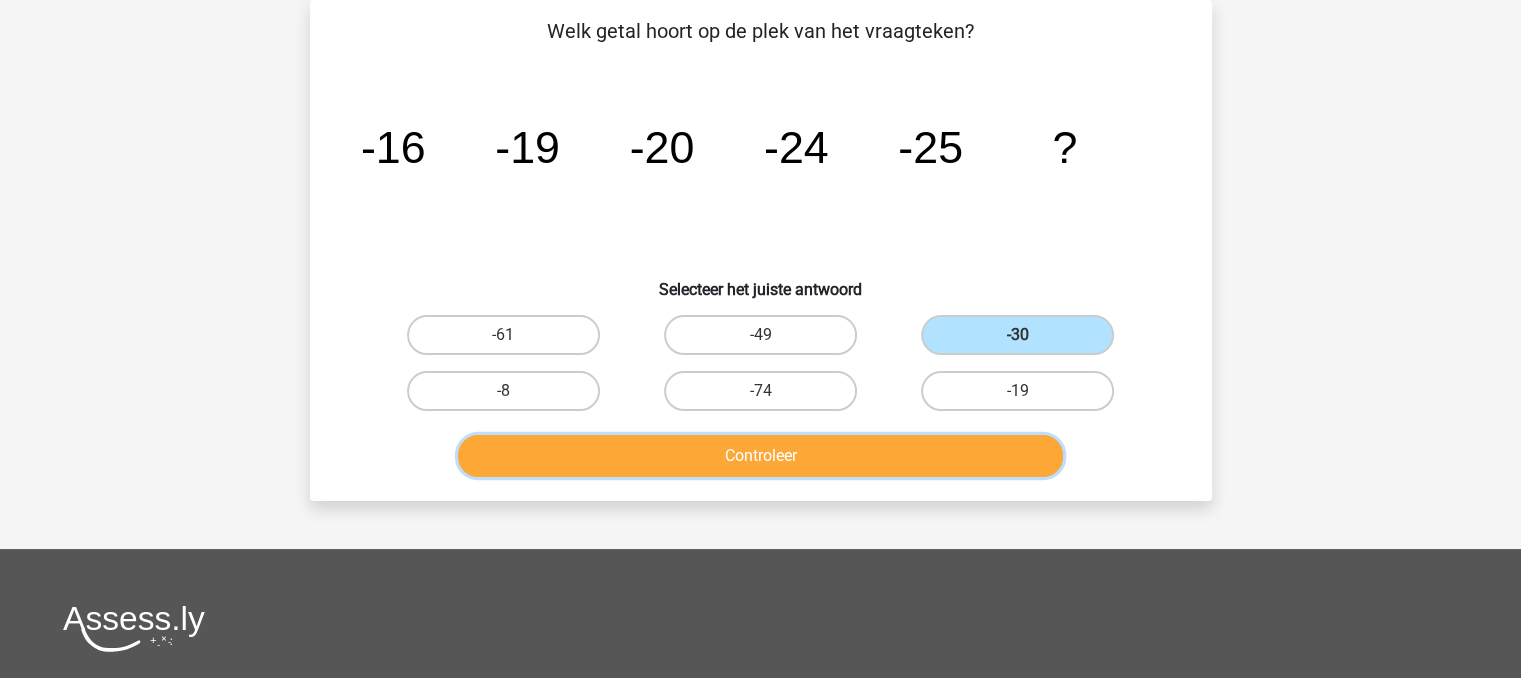 click on "Controleer" at bounding box center [760, 456] 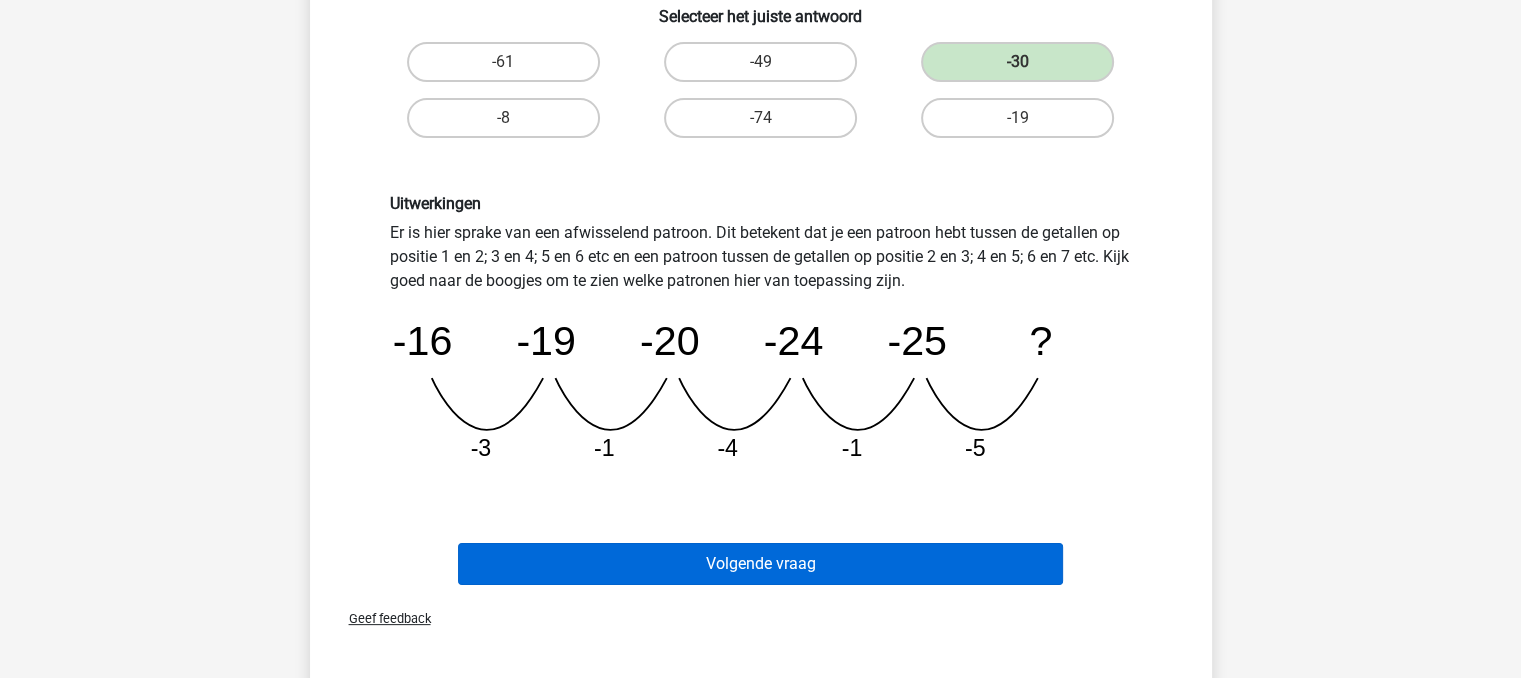 scroll, scrollTop: 366, scrollLeft: 0, axis: vertical 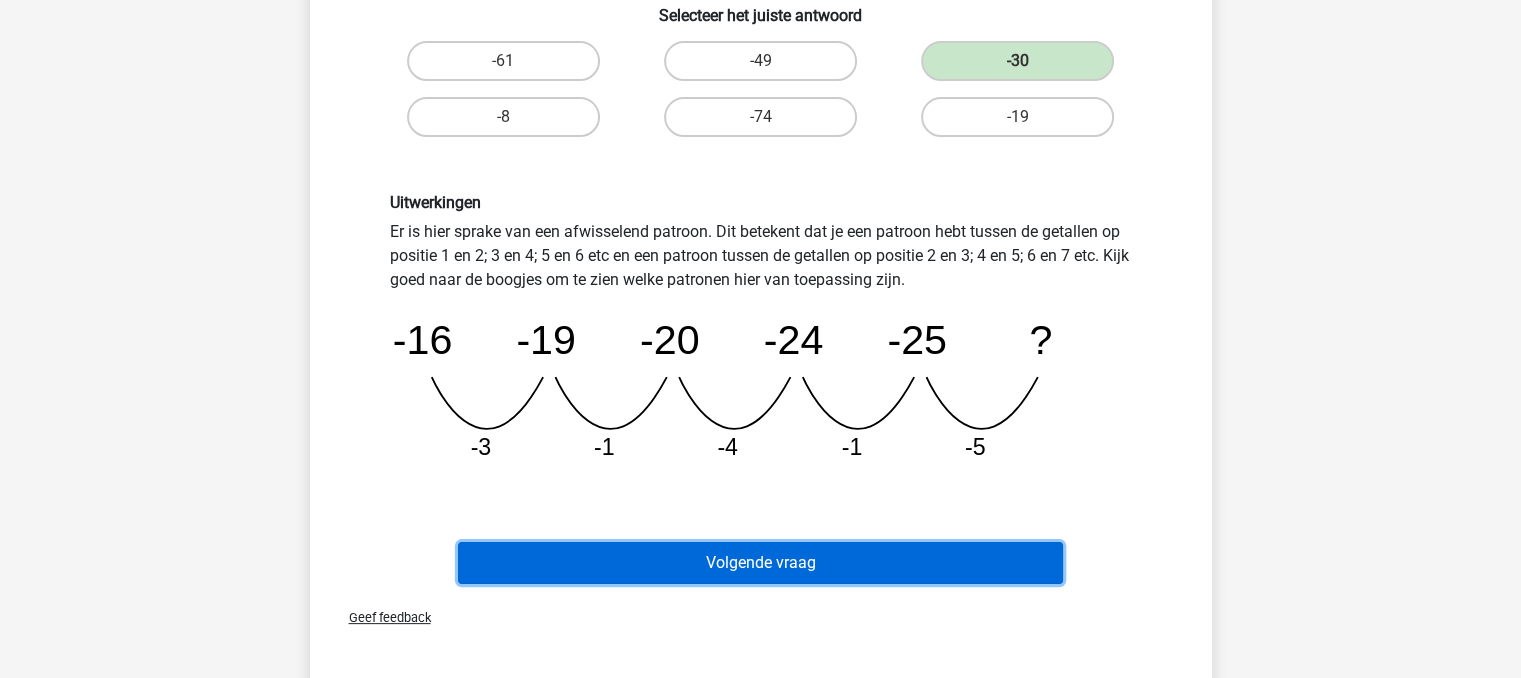 click on "Volgende vraag" at bounding box center [760, 563] 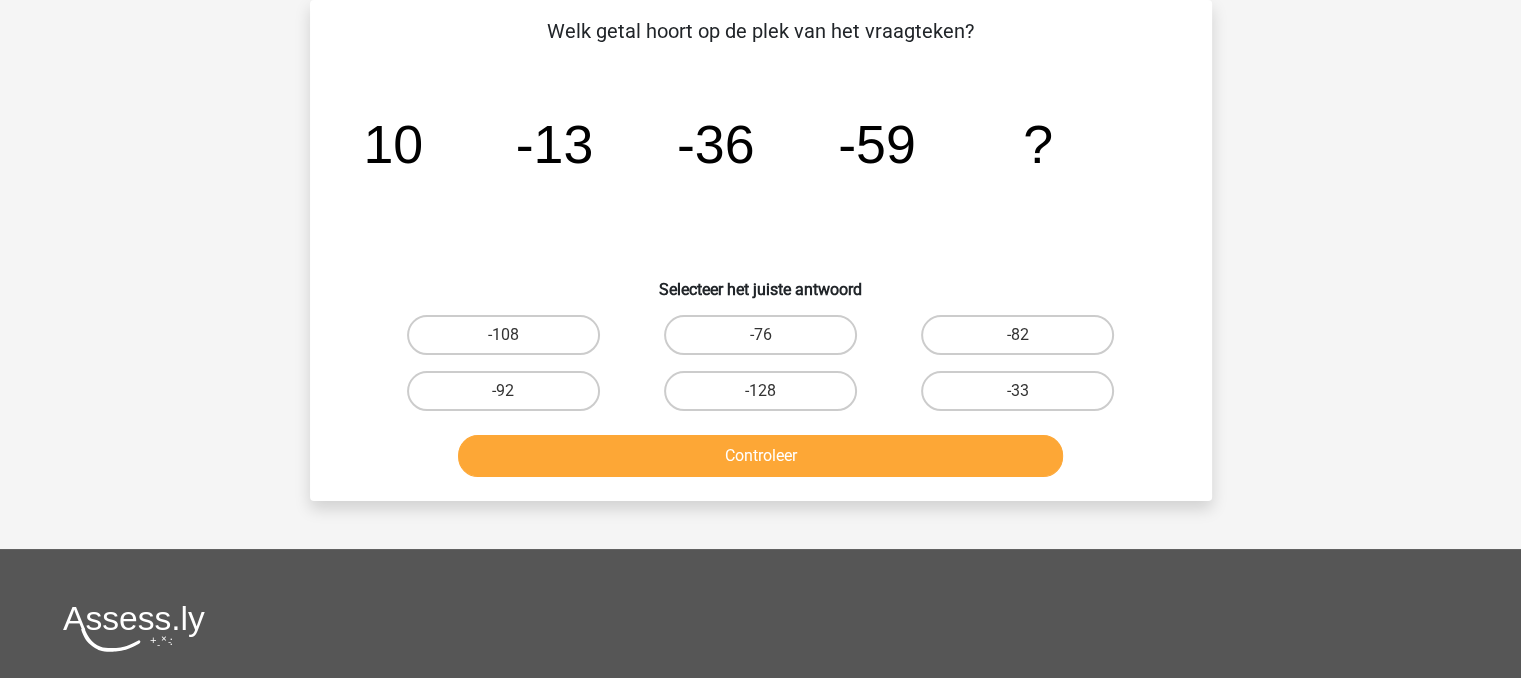 scroll, scrollTop: 0, scrollLeft: 0, axis: both 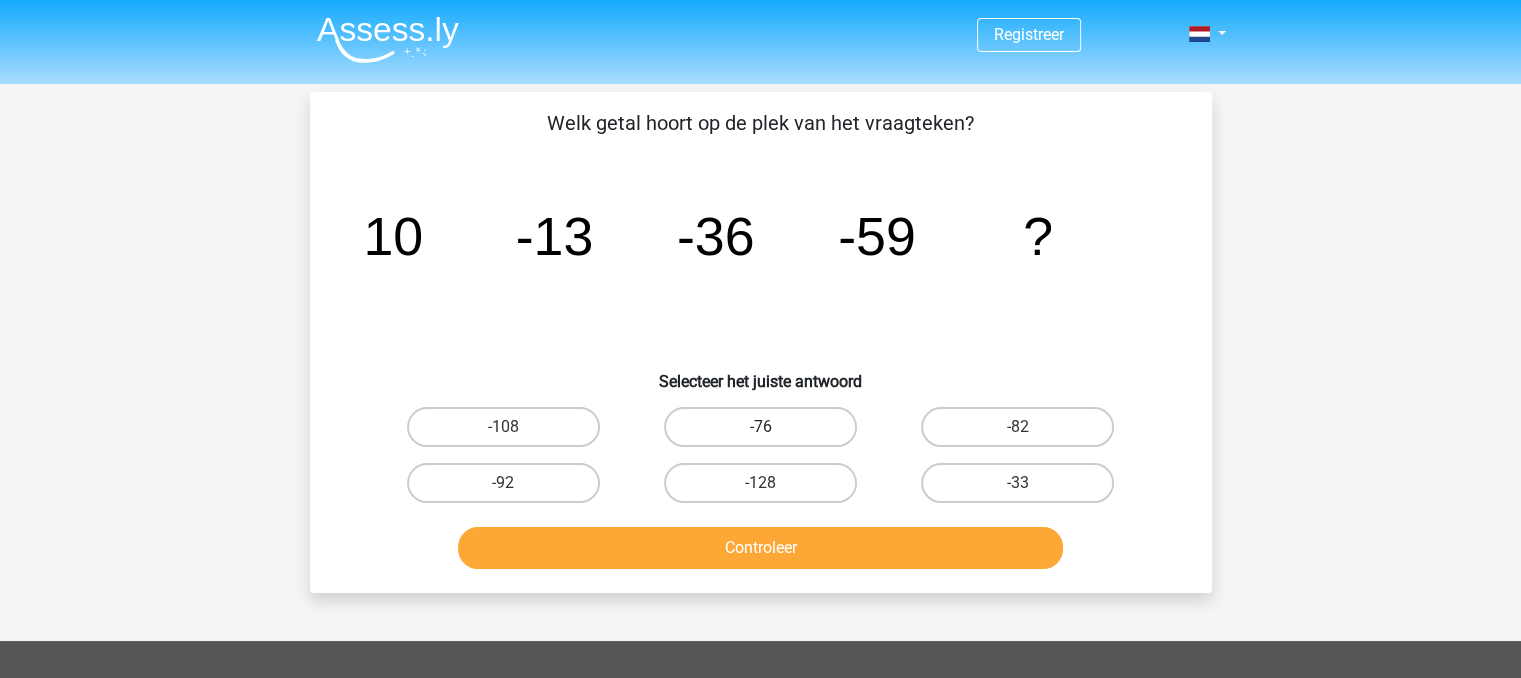 click on "-76" at bounding box center [760, 427] 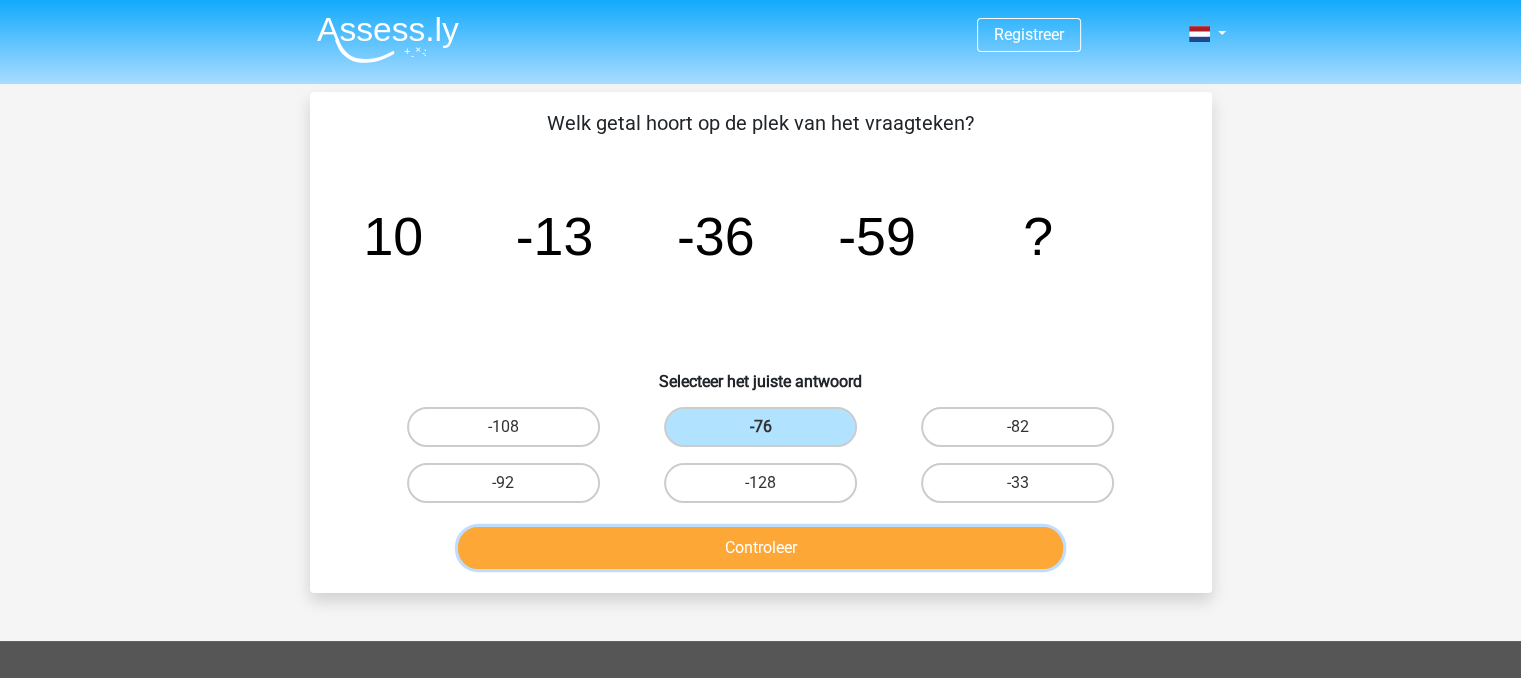 click on "Controleer" at bounding box center (760, 548) 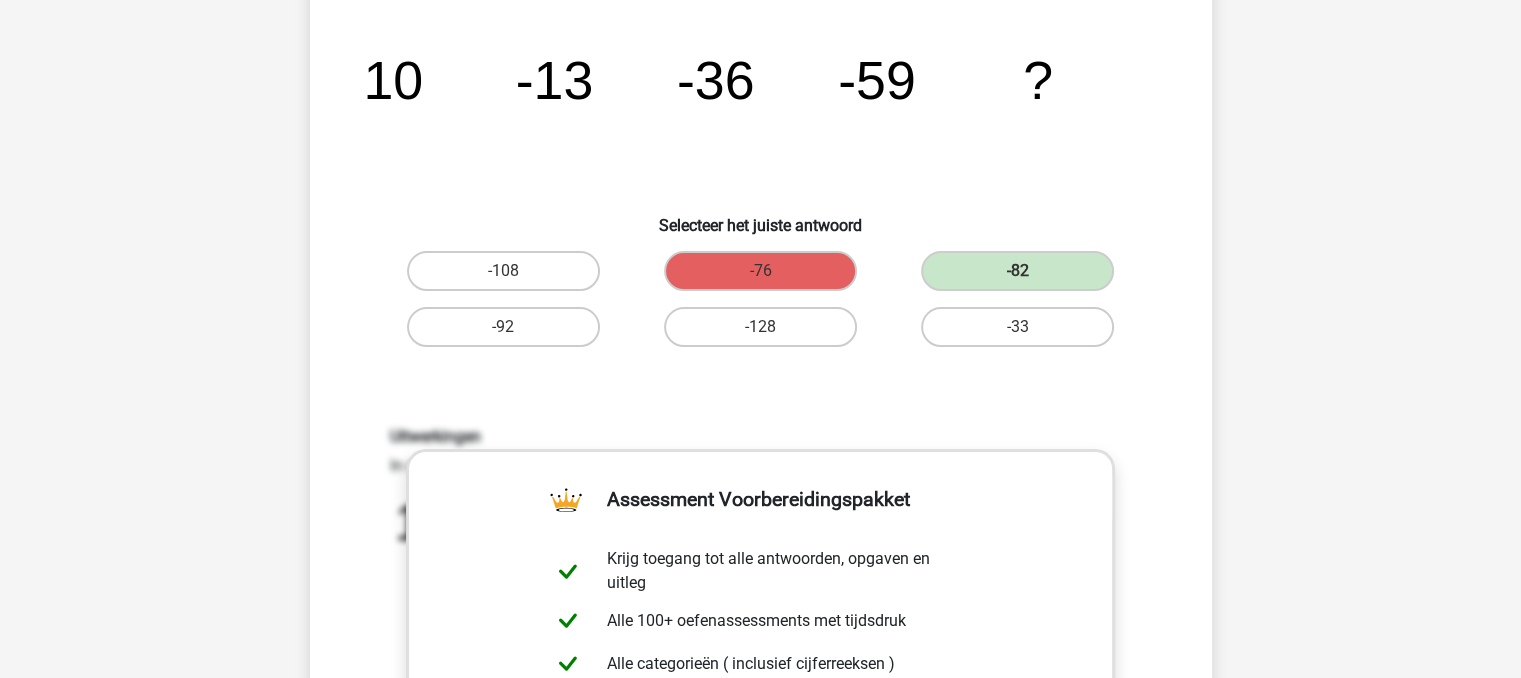 scroll, scrollTop: 155, scrollLeft: 0, axis: vertical 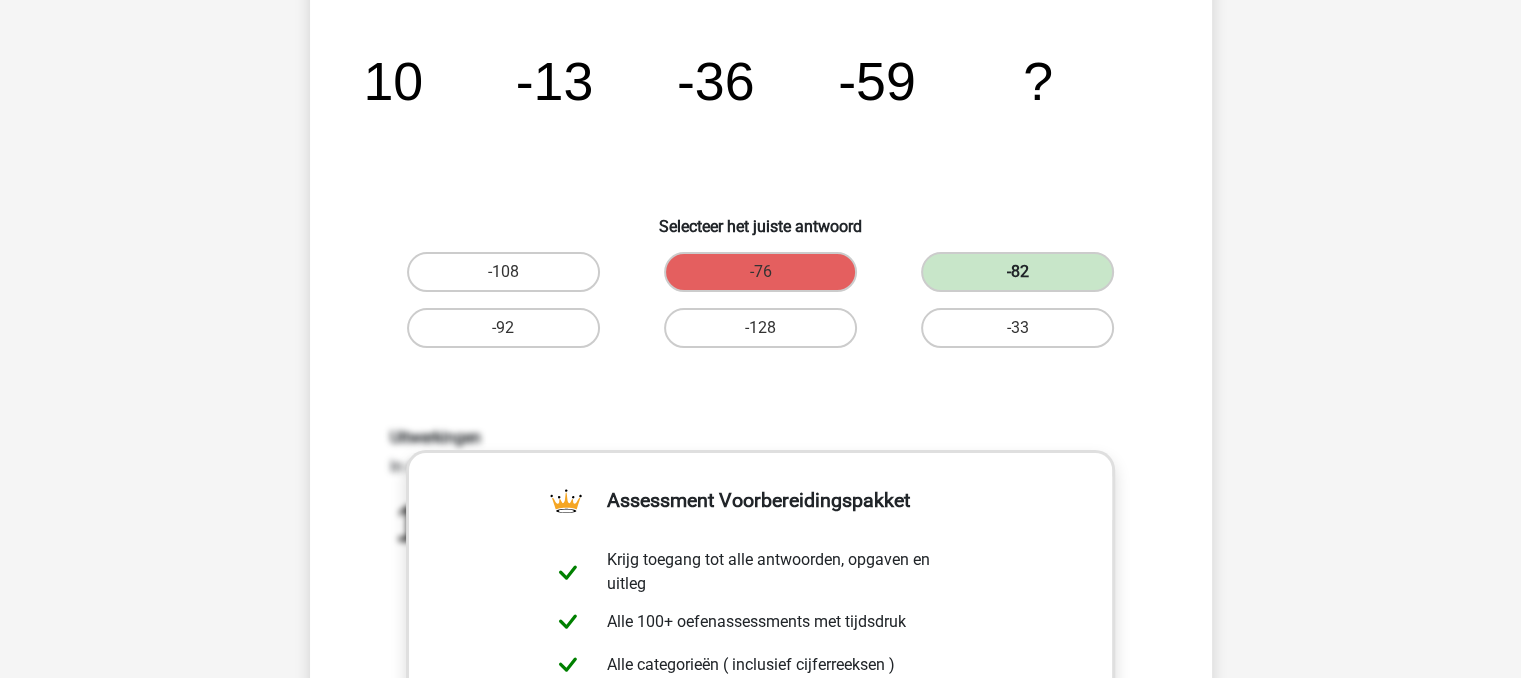 click on "-82" at bounding box center [1017, 272] 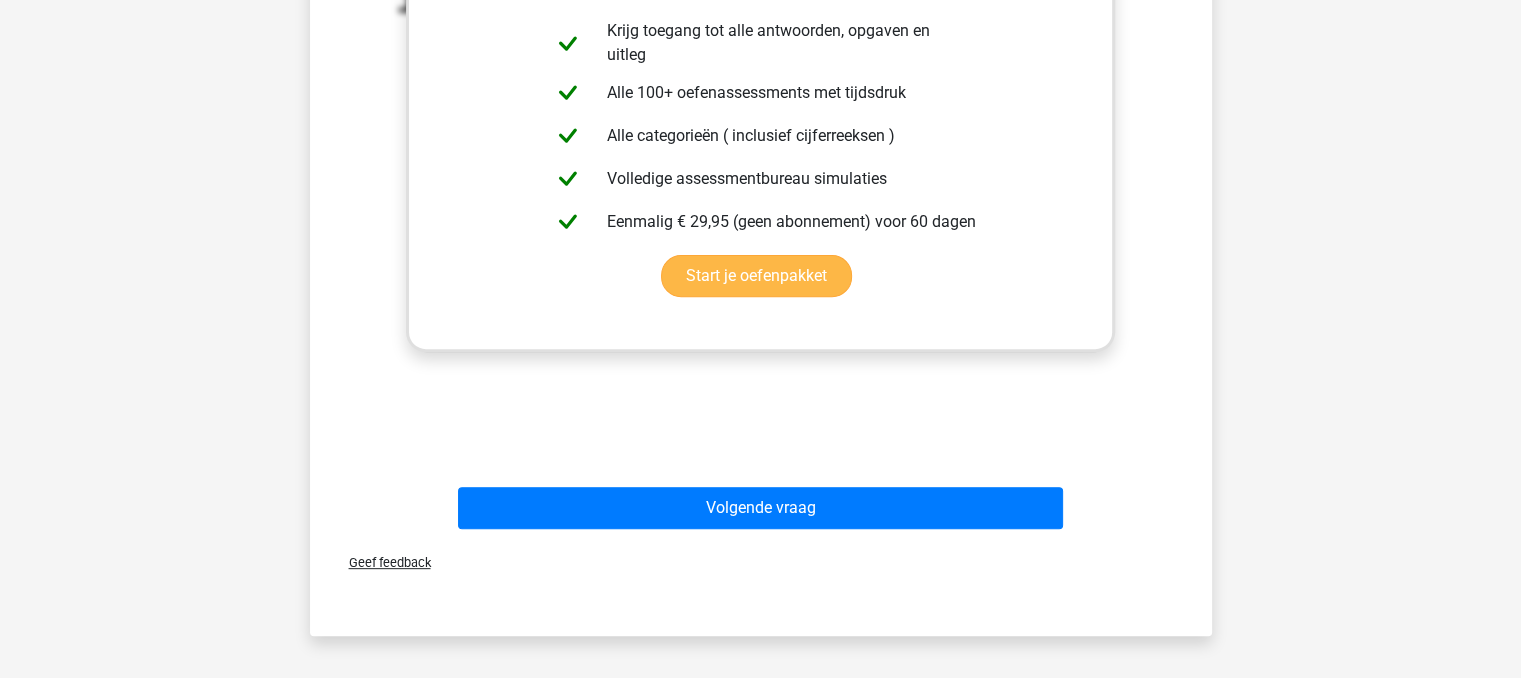scroll, scrollTop: 692, scrollLeft: 0, axis: vertical 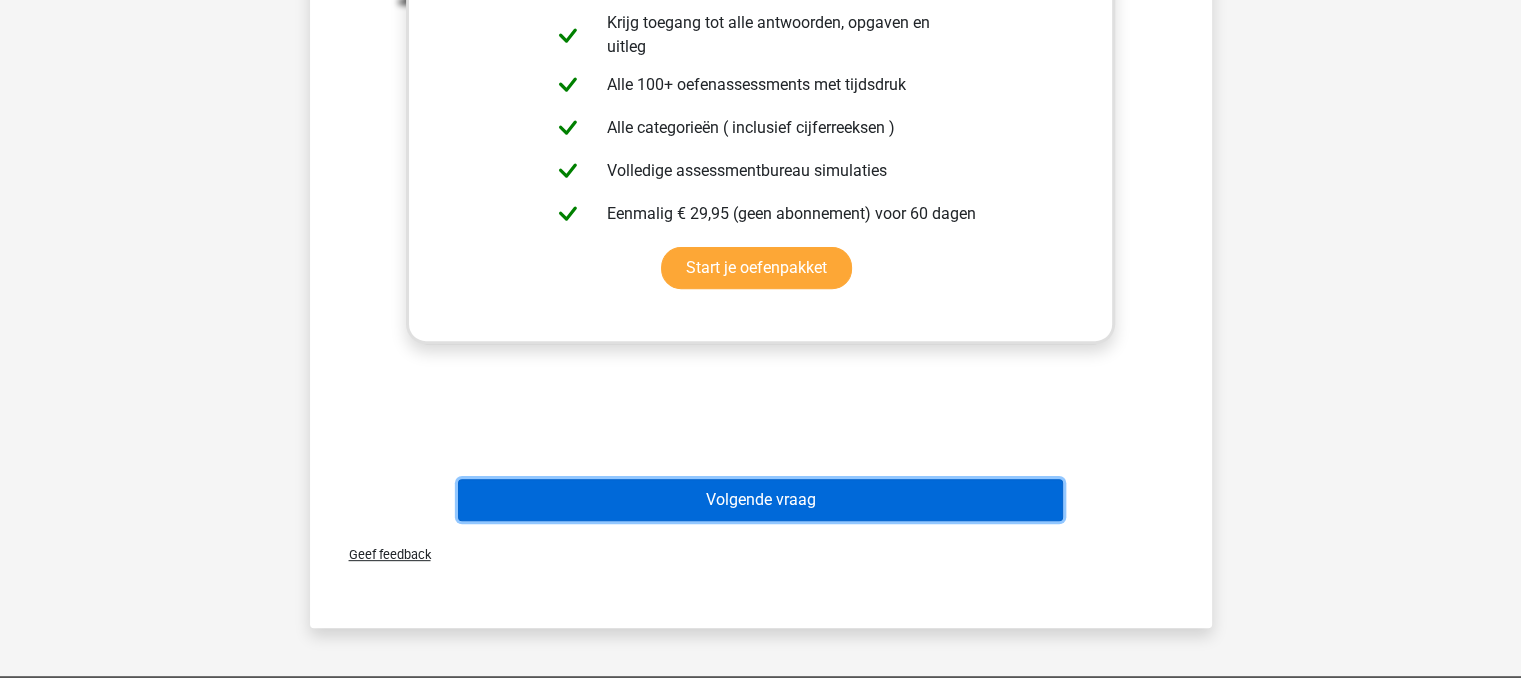 click on "Volgende vraag" at bounding box center [760, 500] 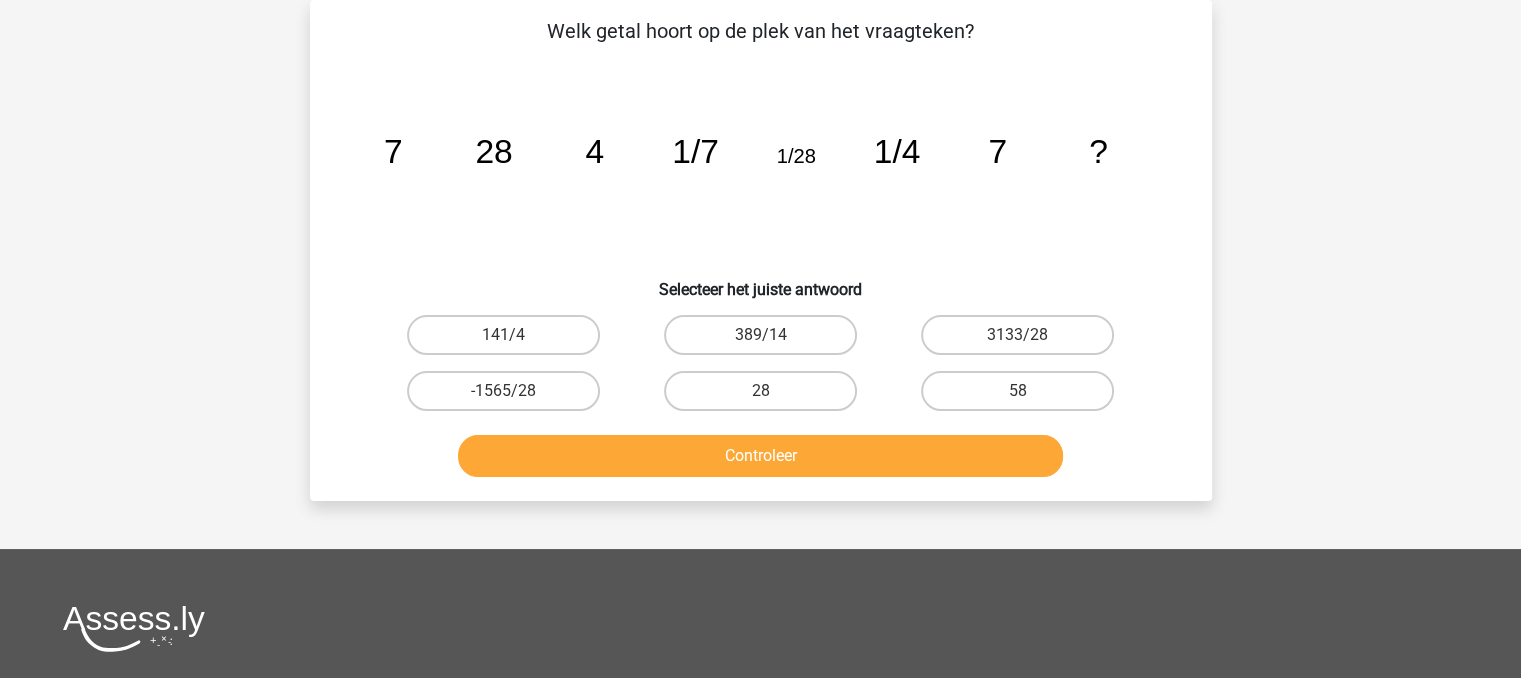 scroll, scrollTop: 0, scrollLeft: 0, axis: both 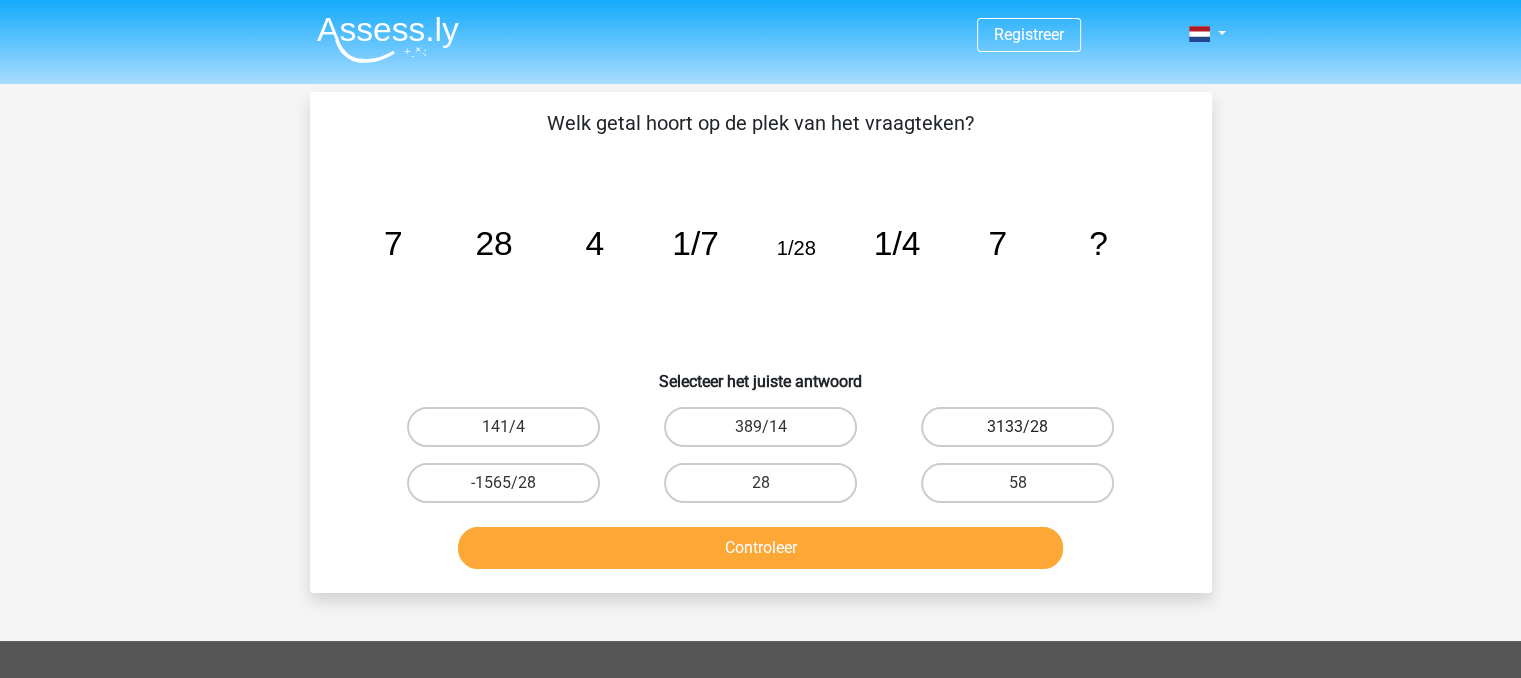 click on "3133/28" at bounding box center [1017, 427] 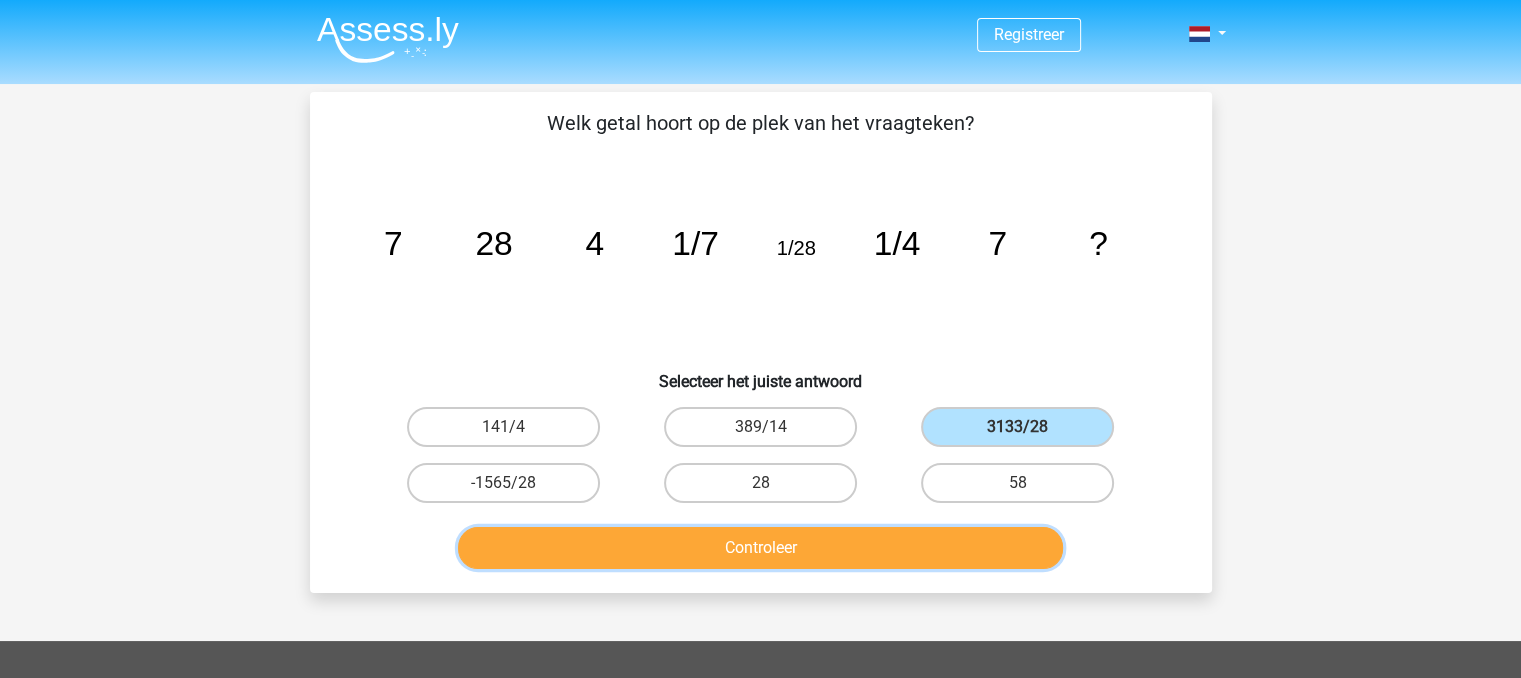 click on "Controleer" at bounding box center [760, 548] 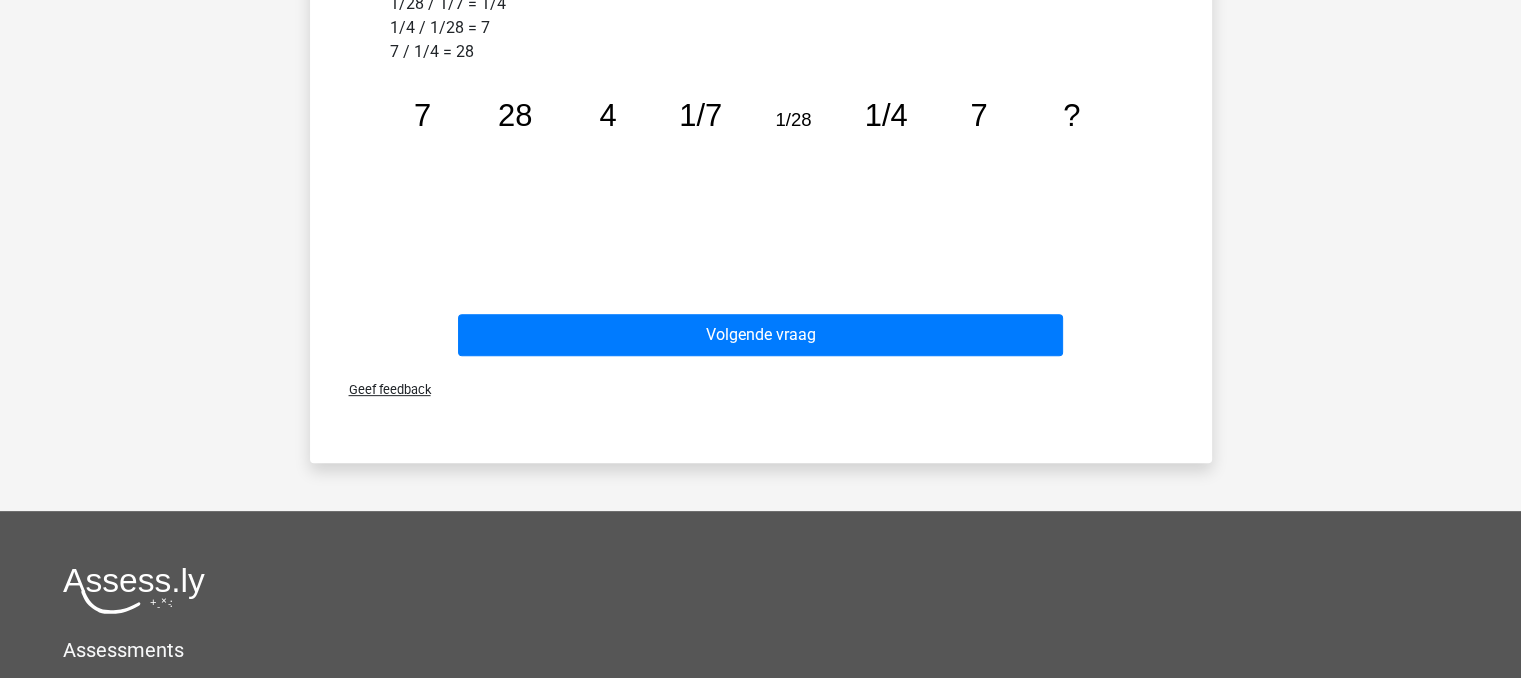 scroll, scrollTop: 744, scrollLeft: 0, axis: vertical 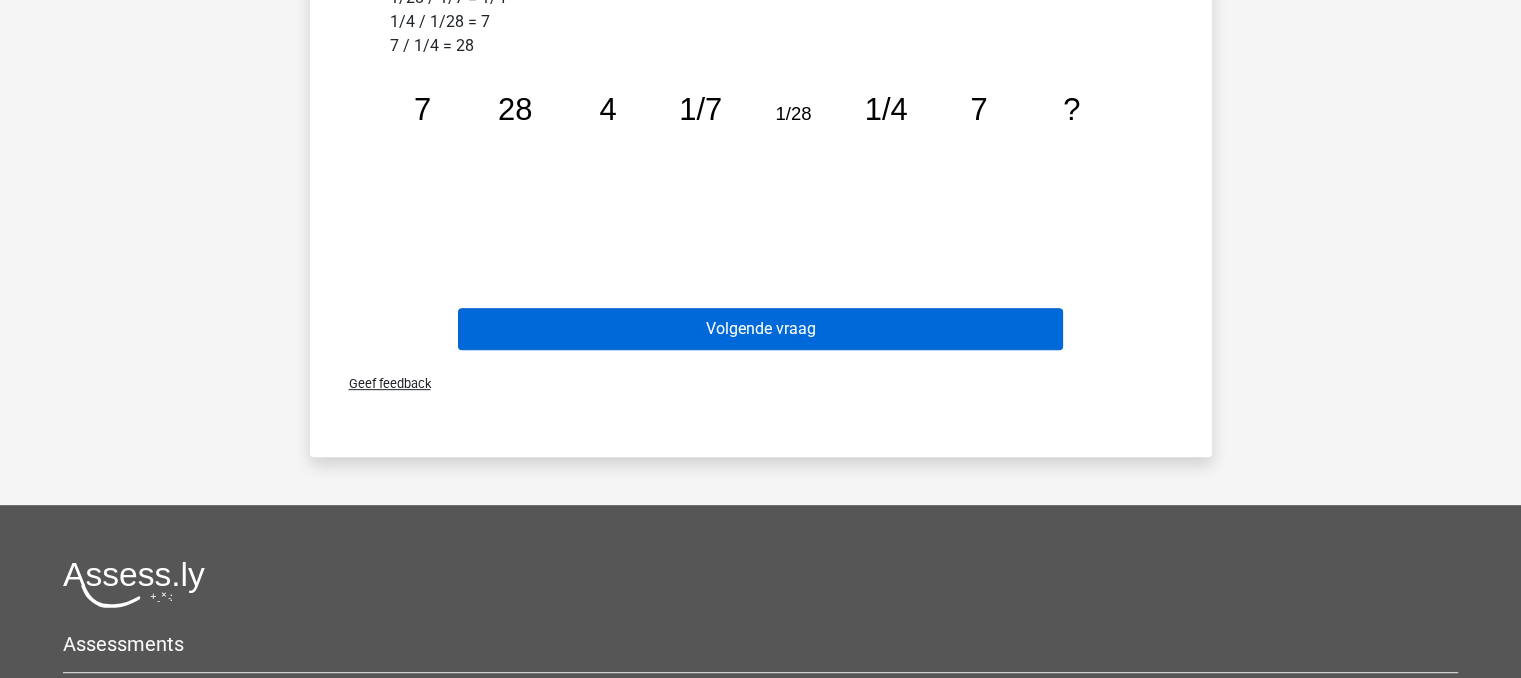drag, startPoint x: 807, startPoint y: 353, endPoint x: 804, endPoint y: 330, distance: 23.194826 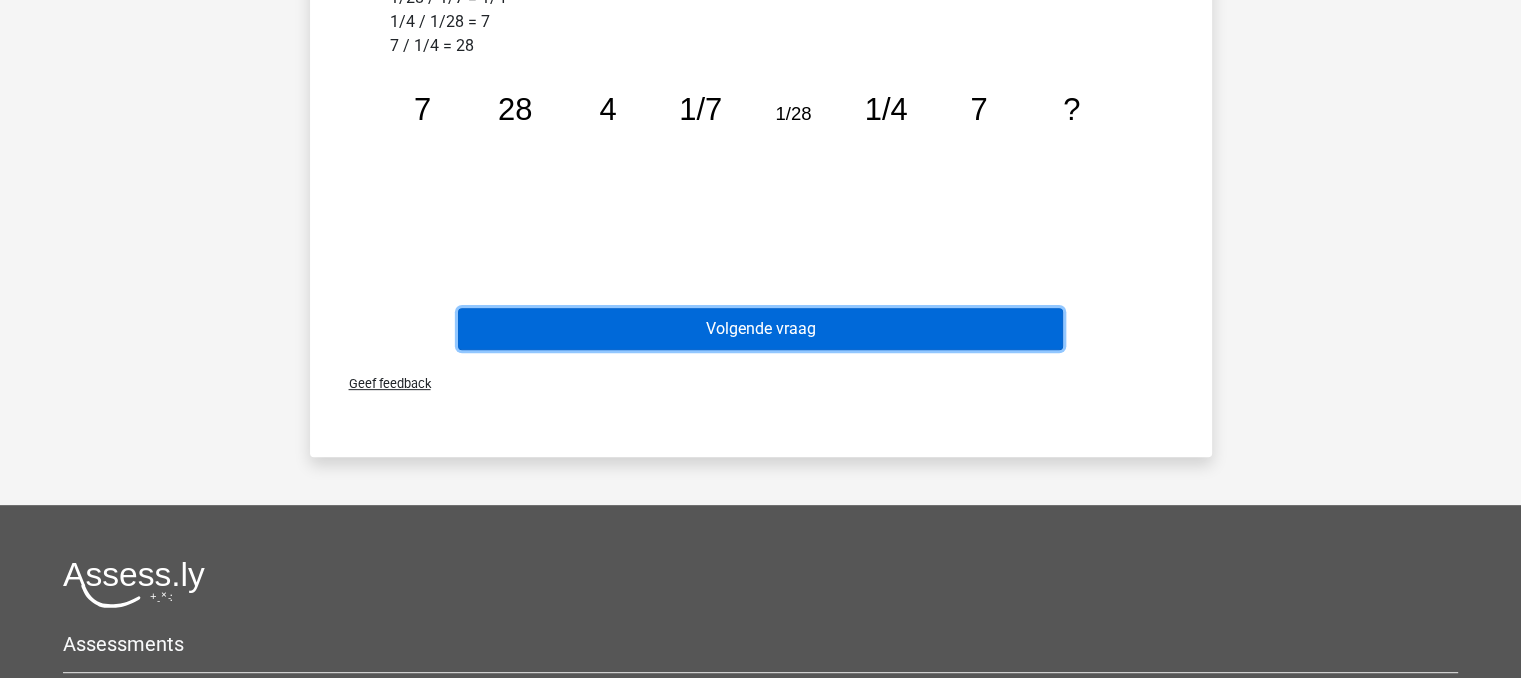 click on "Volgende vraag" at bounding box center (760, 329) 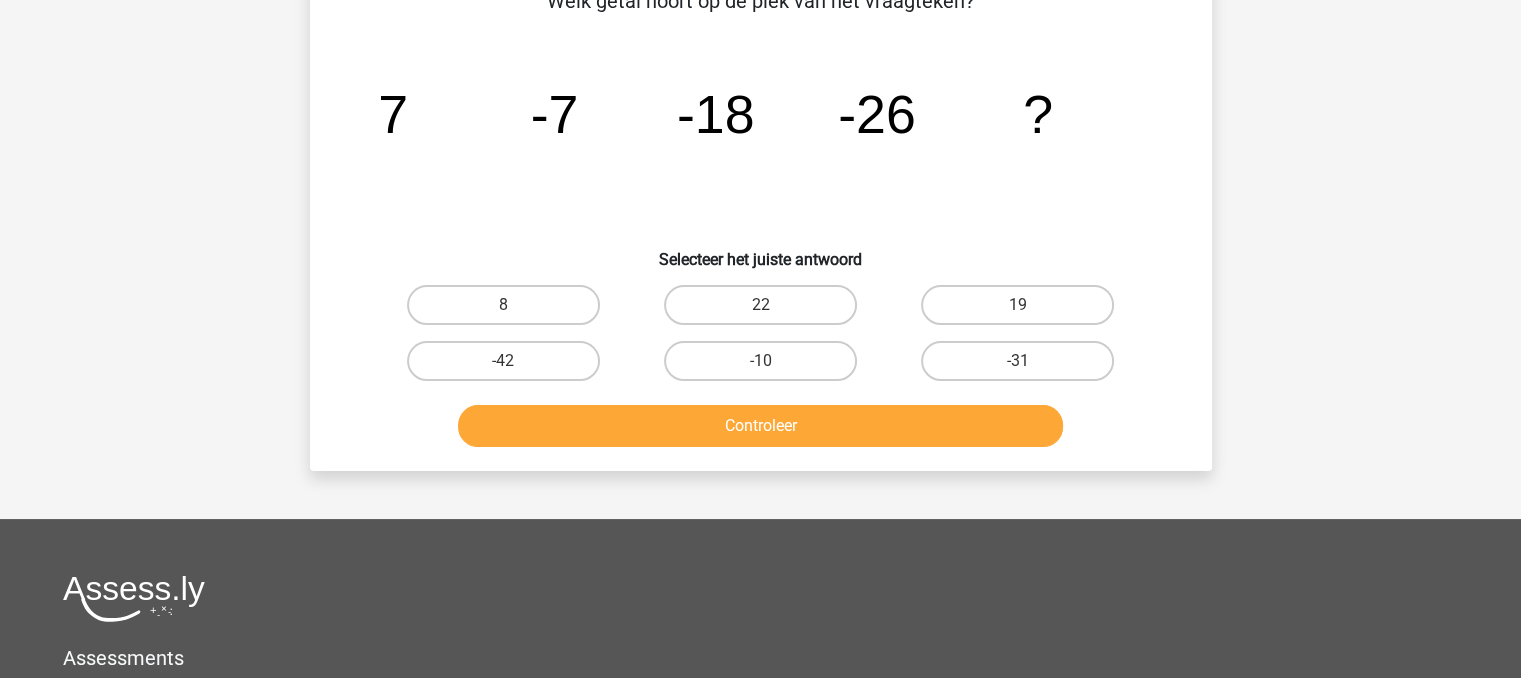 scroll, scrollTop: 92, scrollLeft: 0, axis: vertical 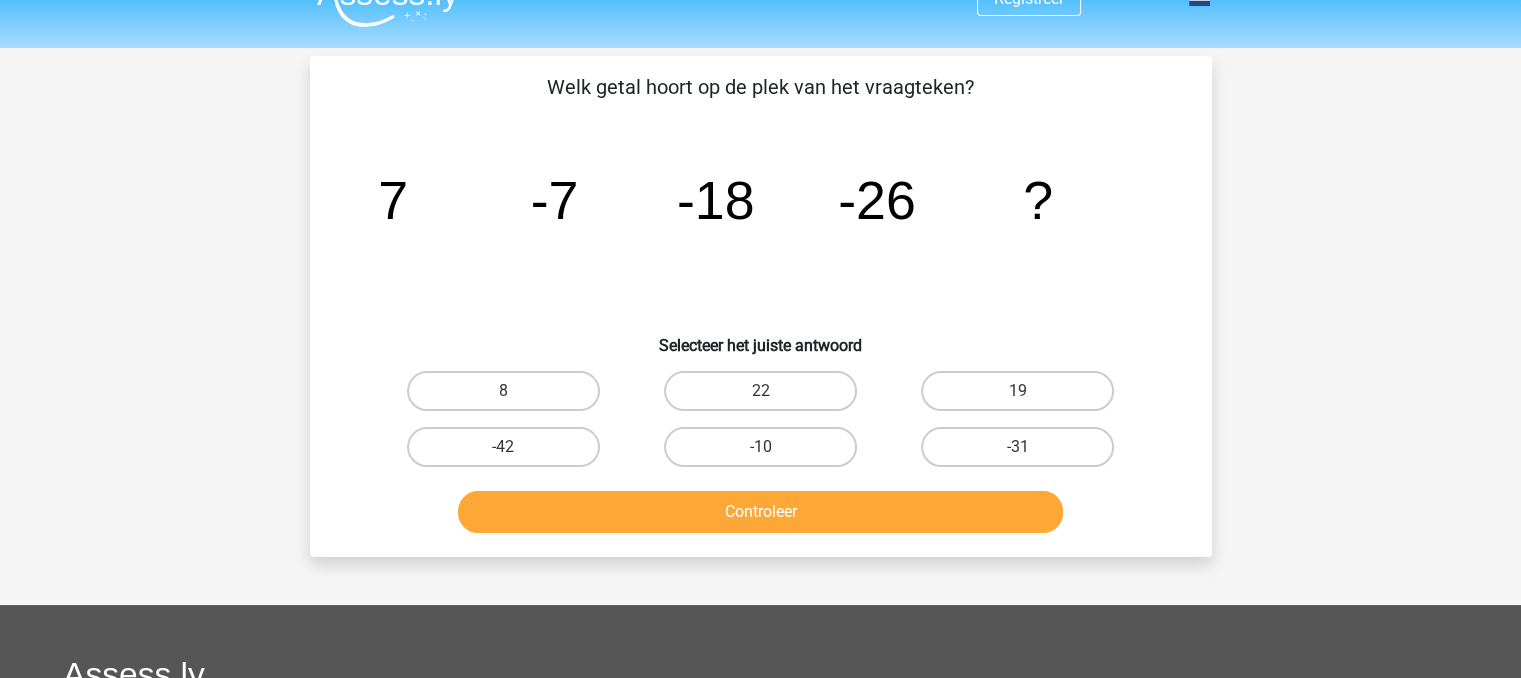 click on "-10" at bounding box center (766, 453) 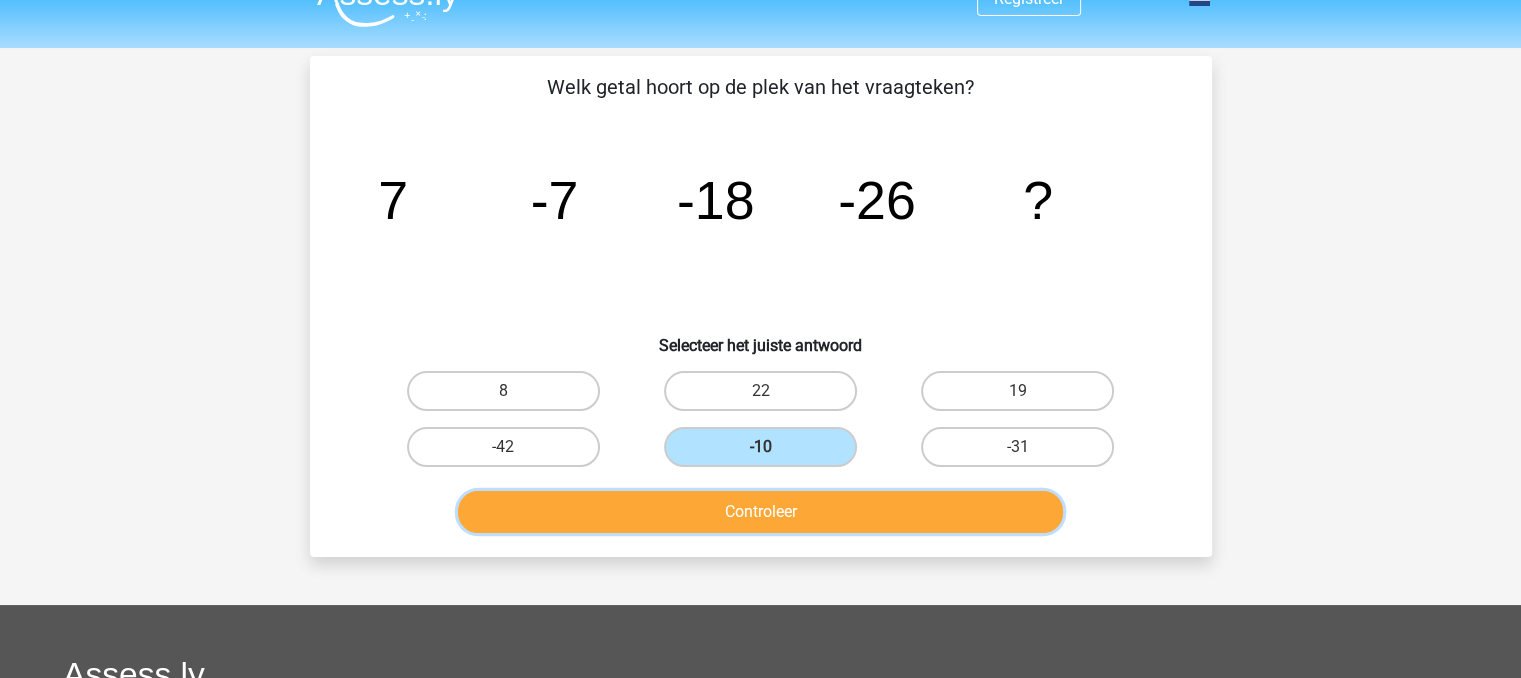 click on "Controleer" at bounding box center [760, 512] 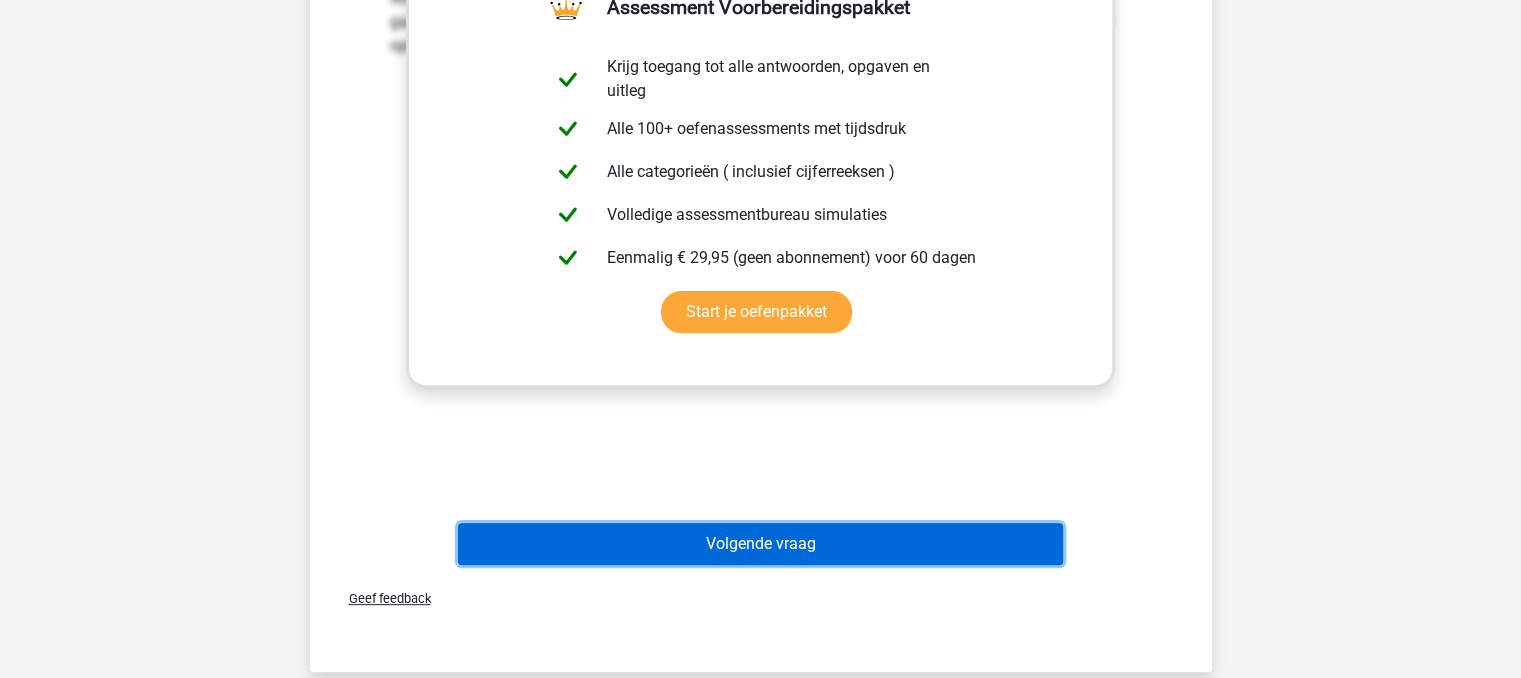 click on "Volgende vraag" at bounding box center [760, 544] 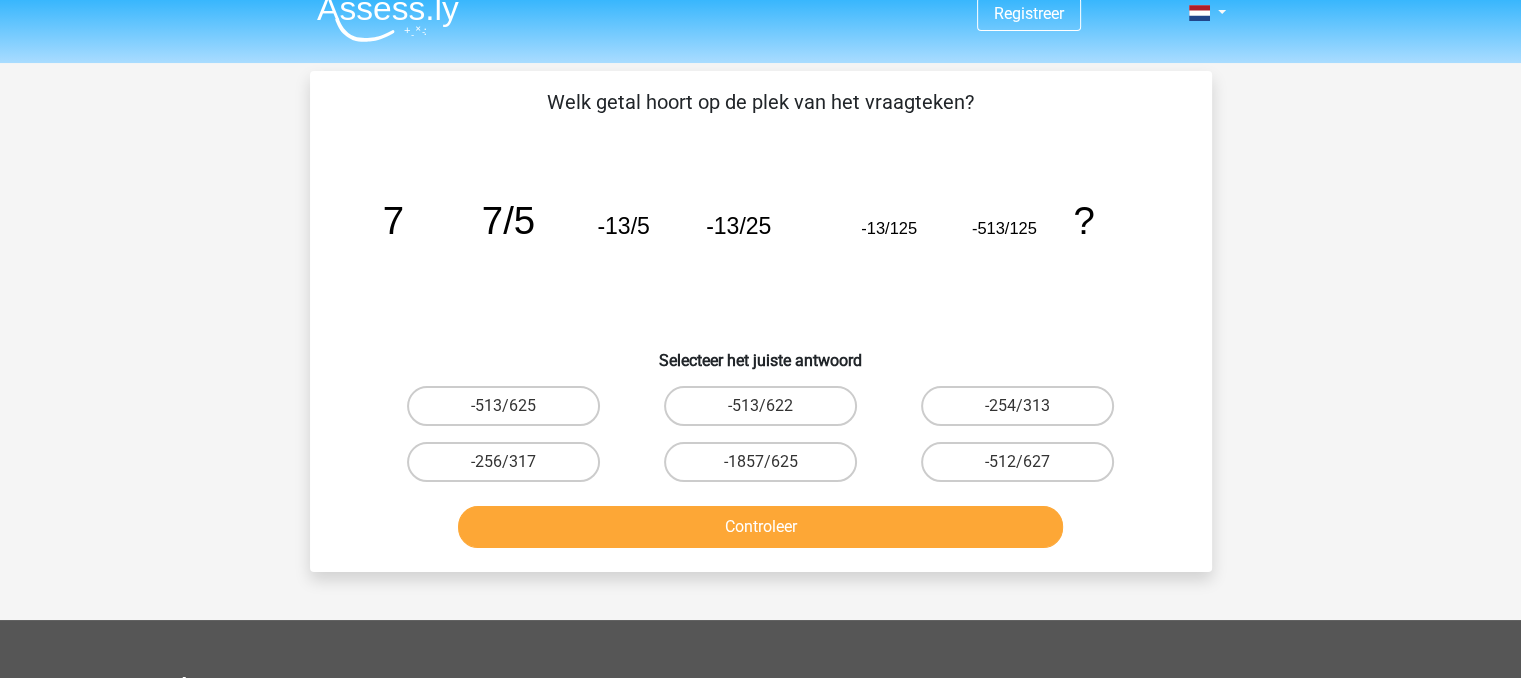 scroll, scrollTop: 20, scrollLeft: 0, axis: vertical 